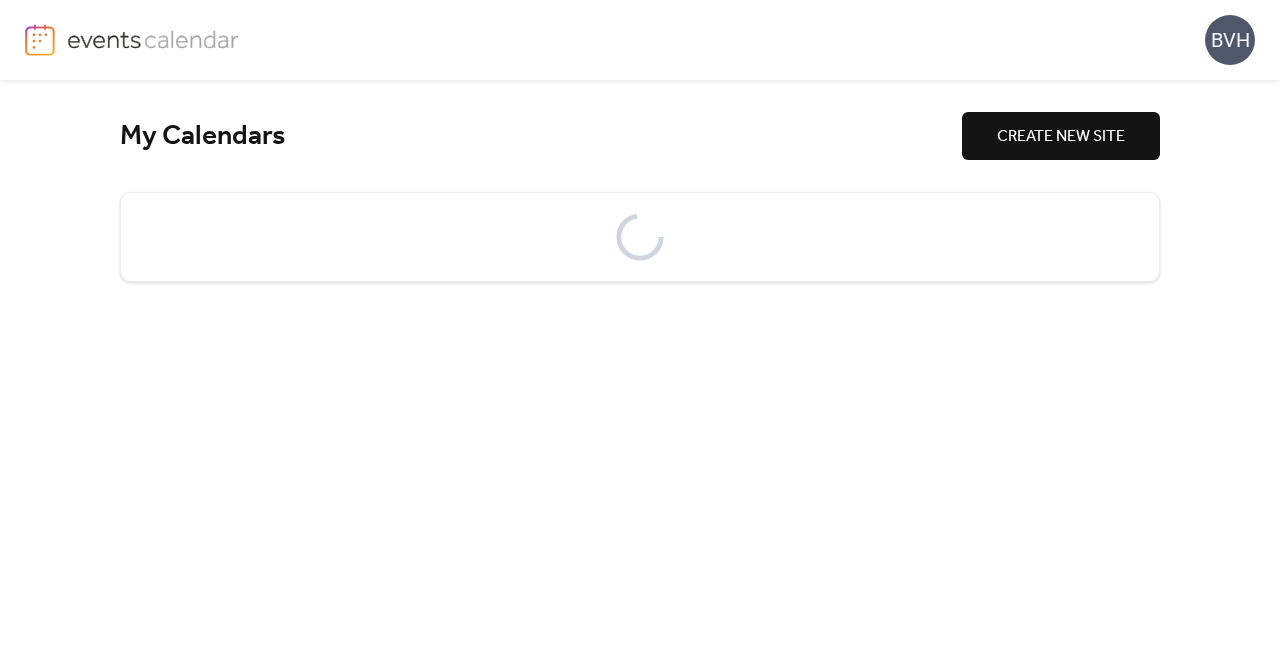 scroll, scrollTop: 0, scrollLeft: 0, axis: both 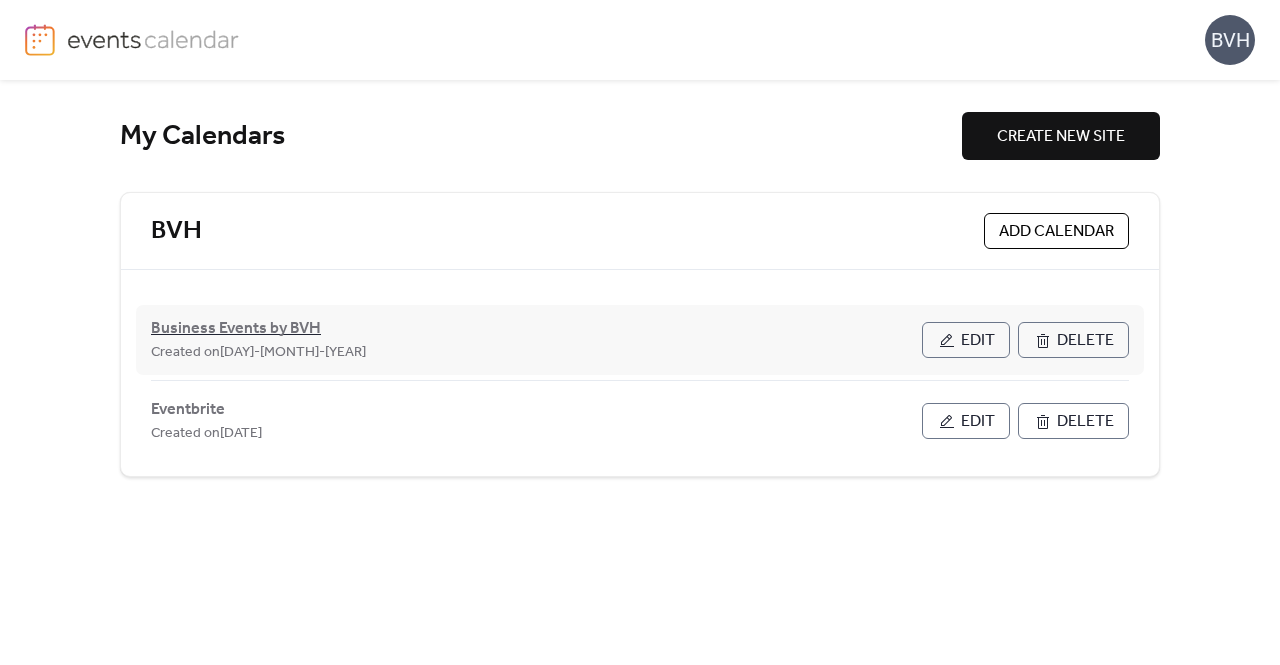click on "Business Events by BVH" at bounding box center (236, 329) 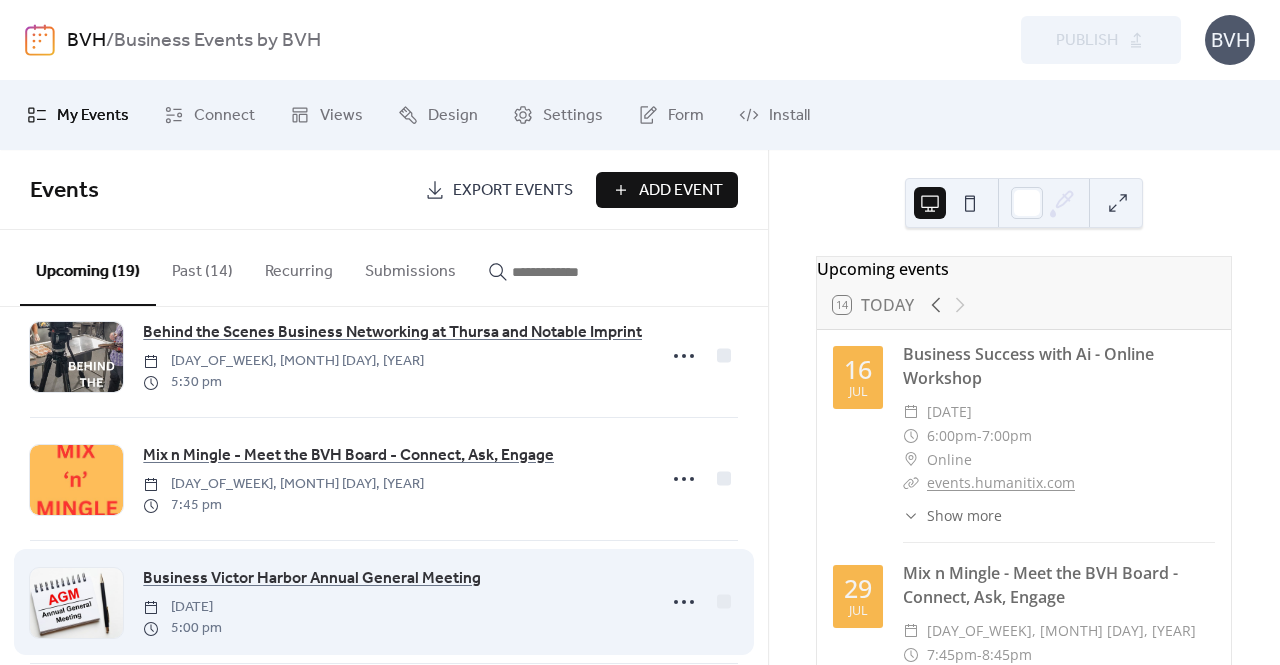scroll, scrollTop: 300, scrollLeft: 0, axis: vertical 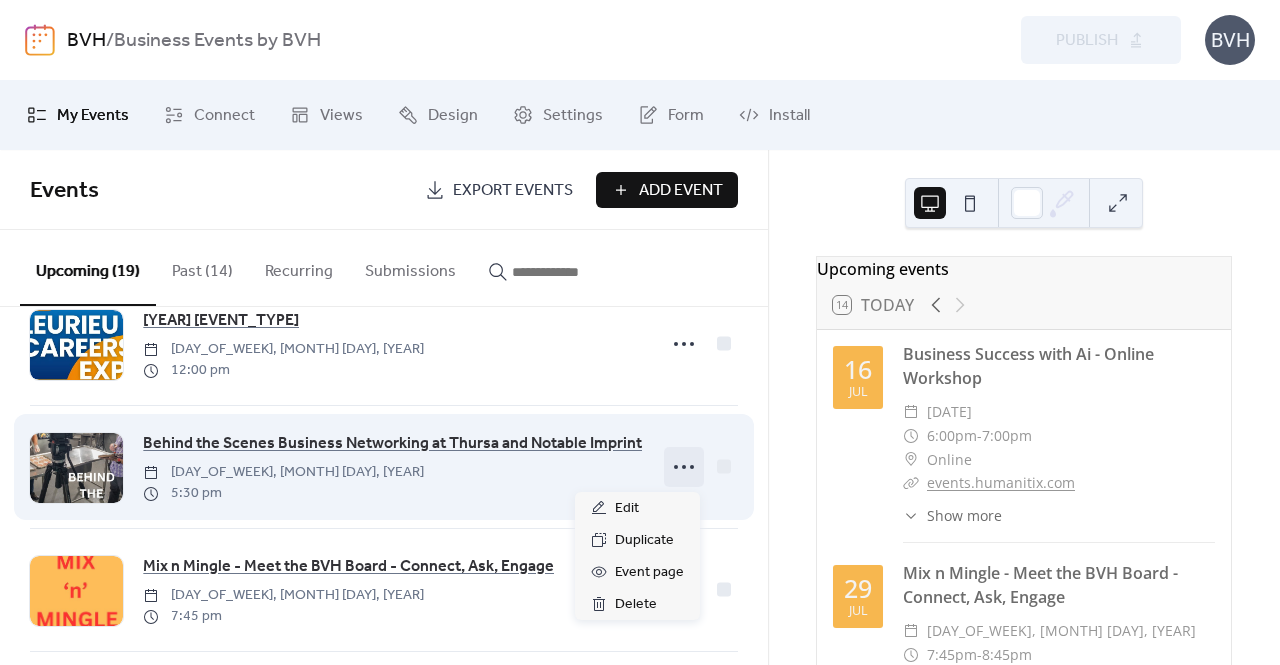 click 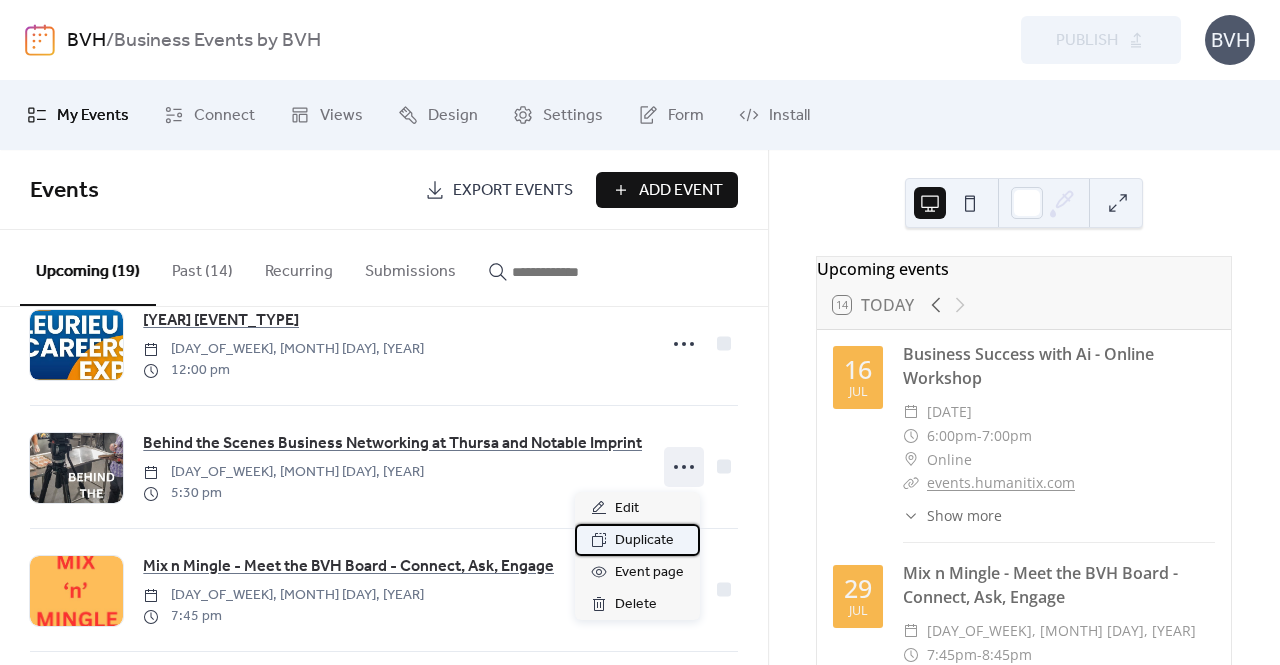 click on "Duplicate" at bounding box center (644, 541) 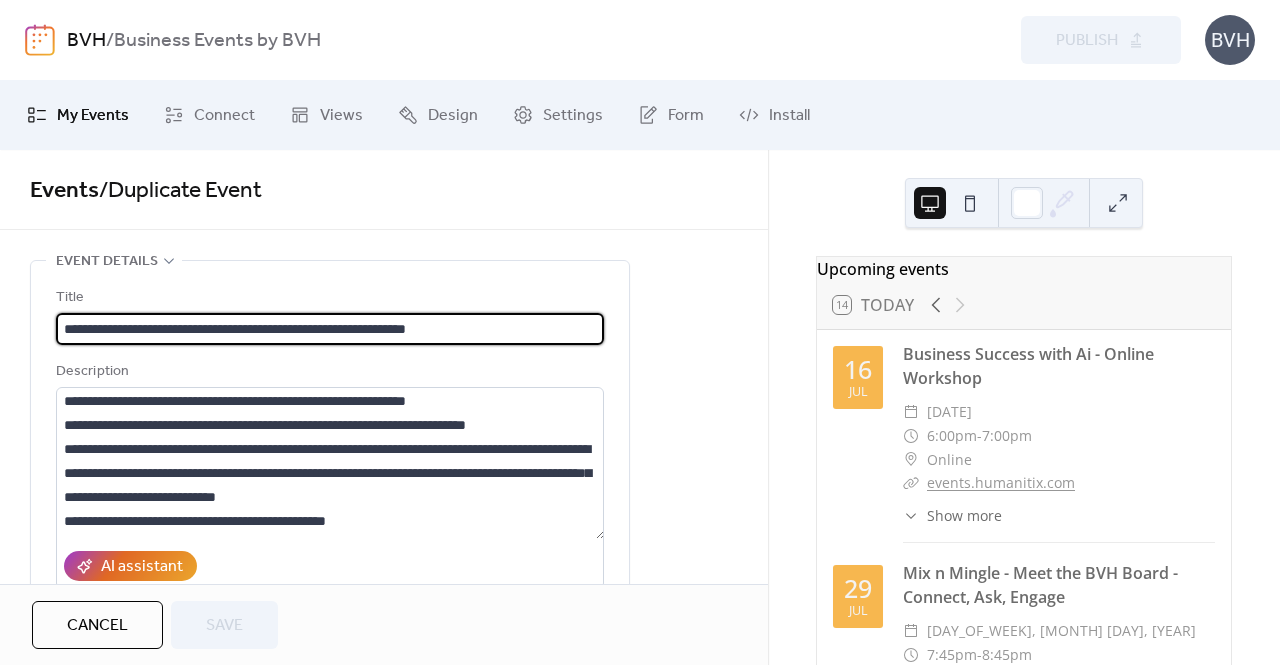 scroll, scrollTop: 0, scrollLeft: 0, axis: both 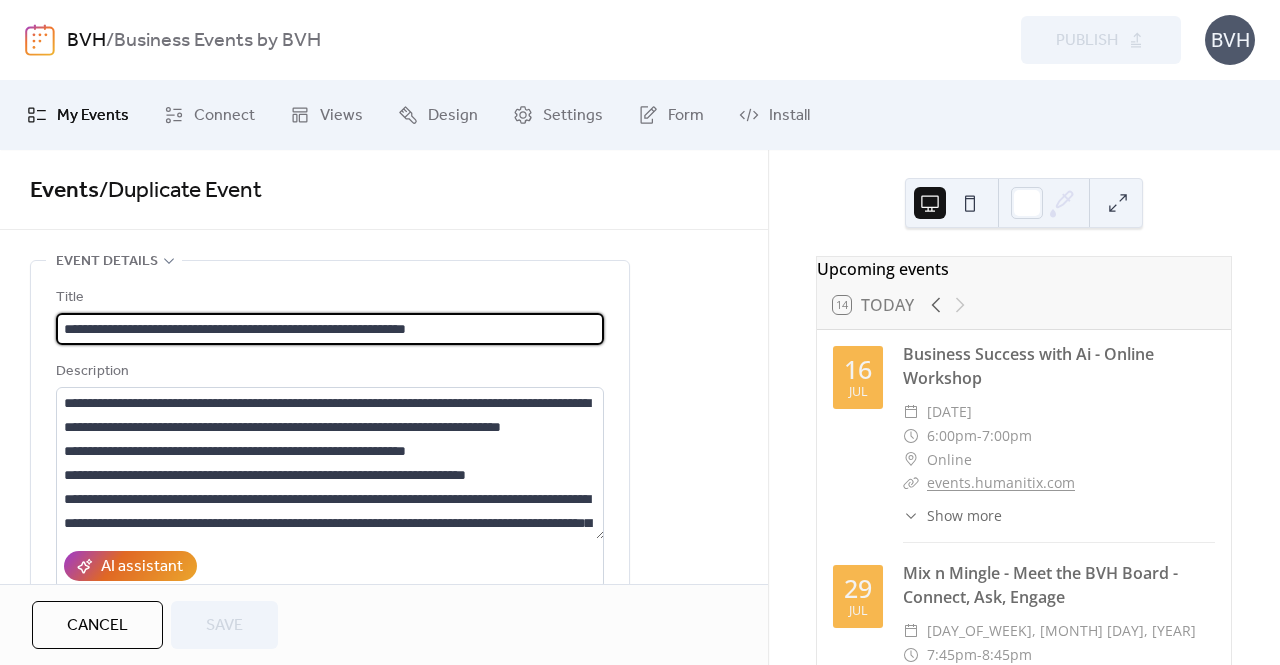 drag, startPoint x: 502, startPoint y: 336, endPoint x: 327, endPoint y: 338, distance: 175.01143 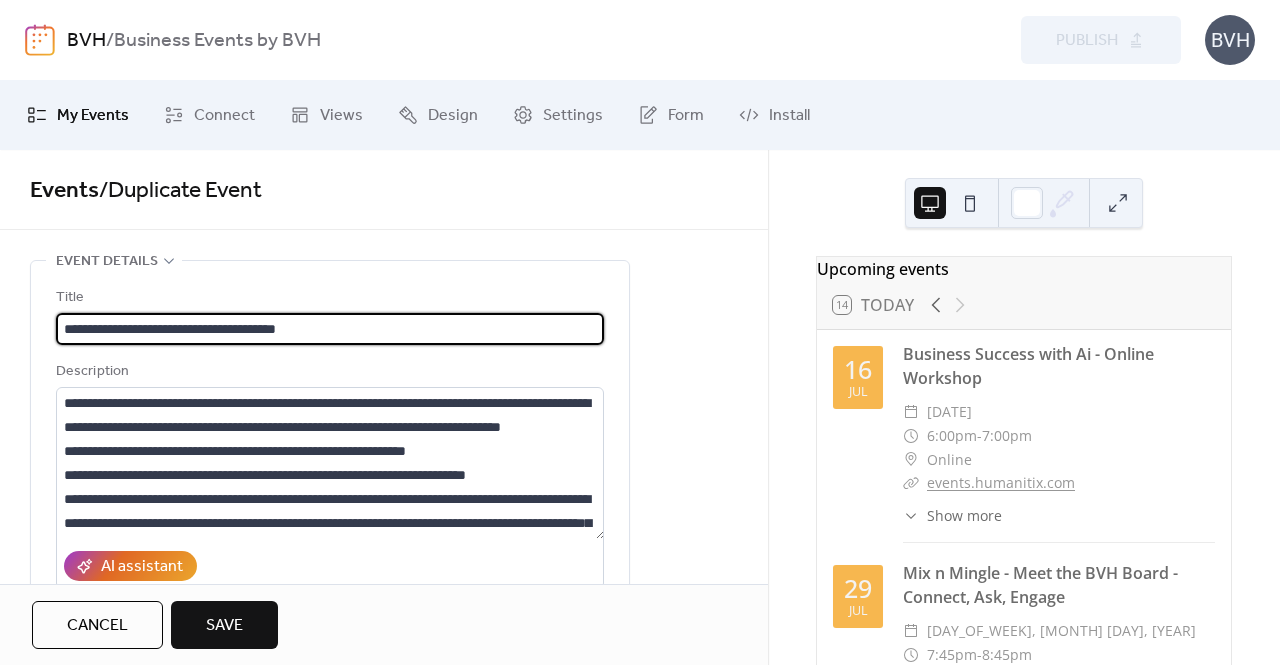 scroll, scrollTop: 0, scrollLeft: 0, axis: both 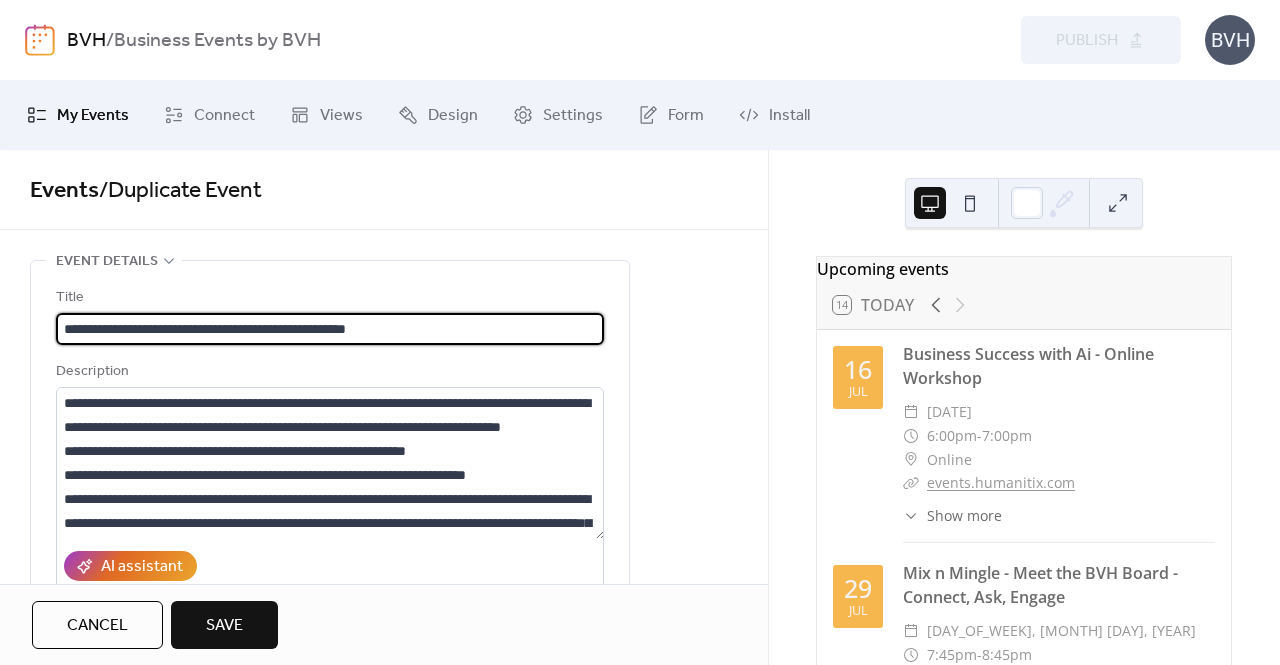 type on "**********" 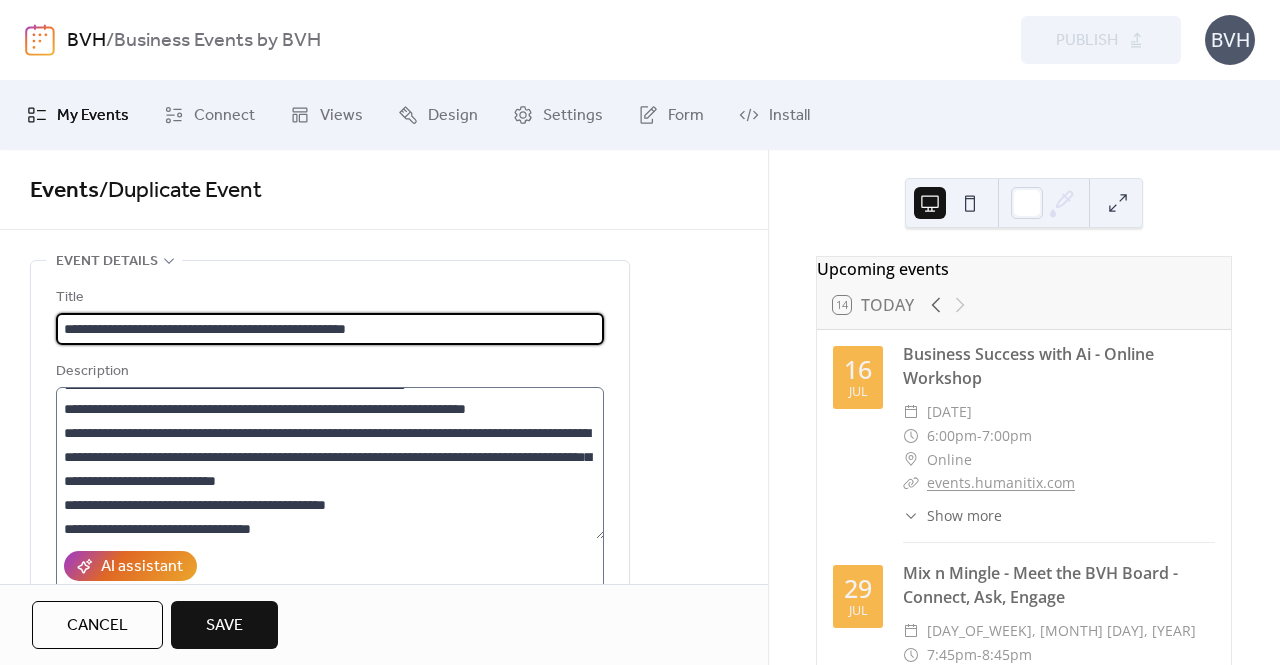 scroll, scrollTop: 120, scrollLeft: 0, axis: vertical 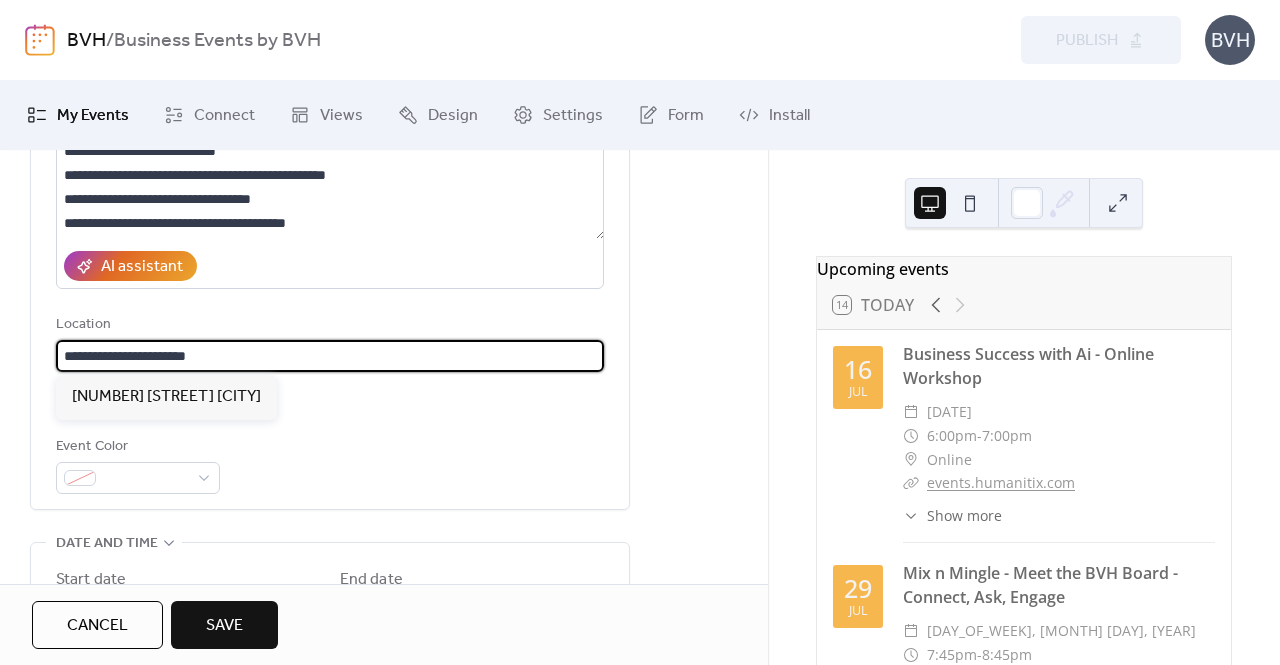 drag, startPoint x: 47, startPoint y: 353, endPoint x: 0, endPoint y: 353, distance: 47 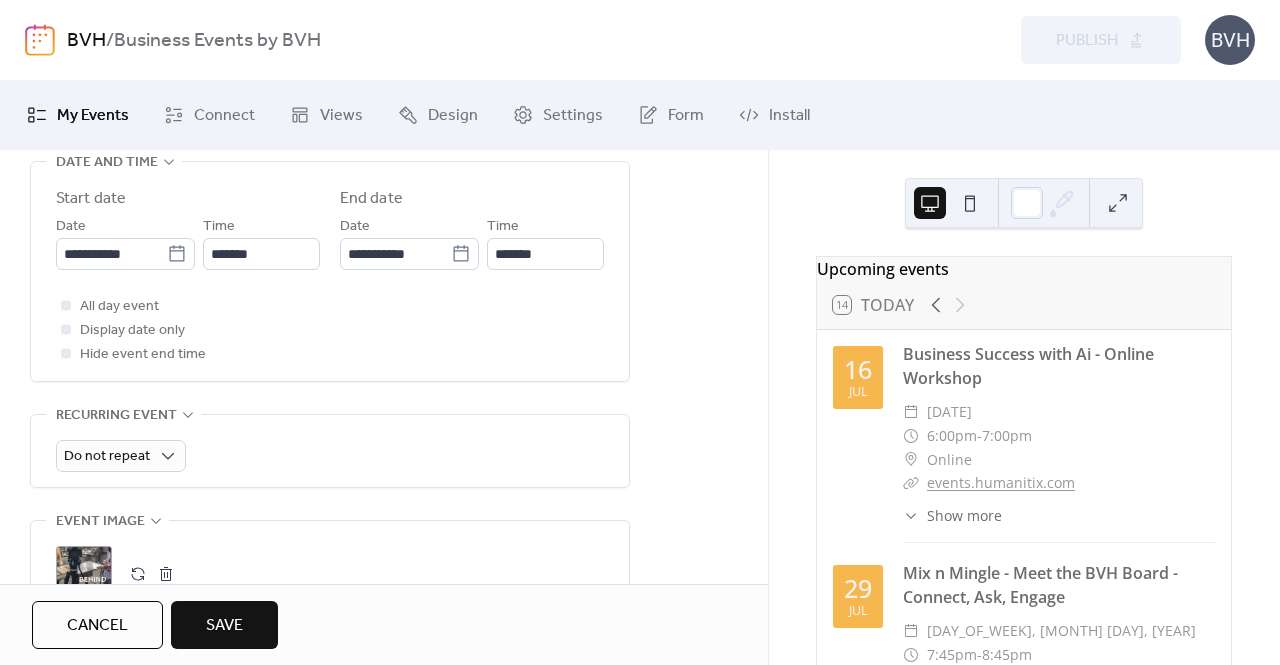 scroll, scrollTop: 700, scrollLeft: 0, axis: vertical 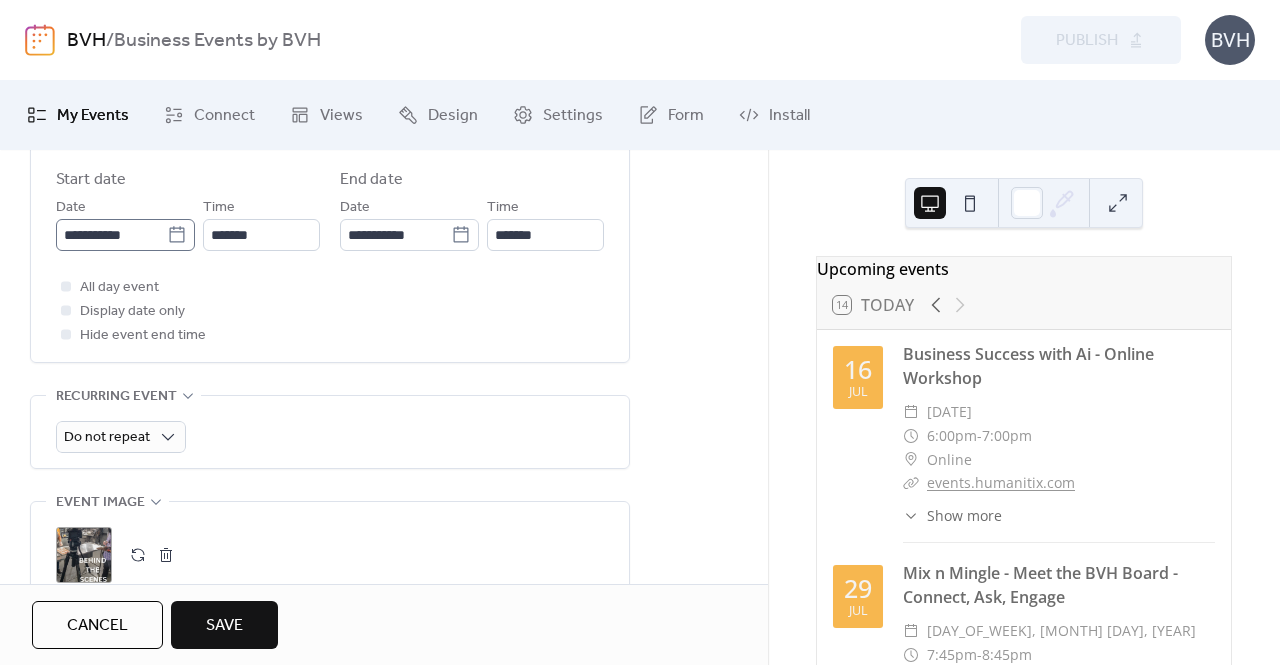 type on "**********" 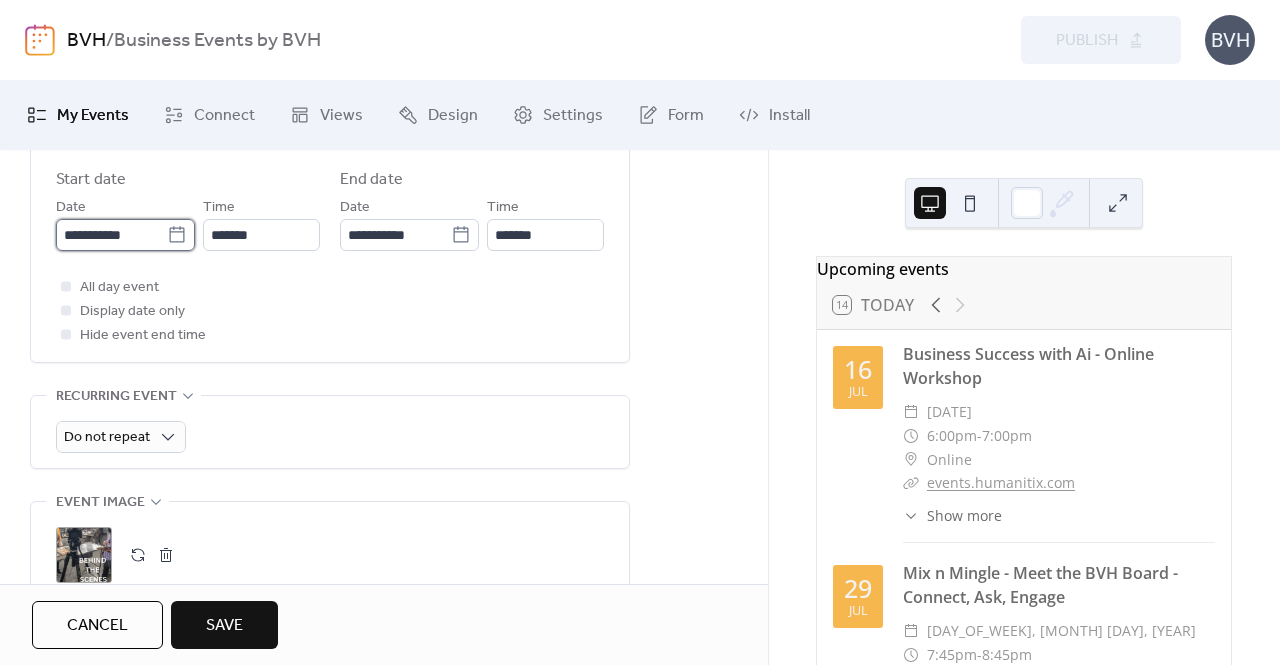 click on "**********" at bounding box center (111, 235) 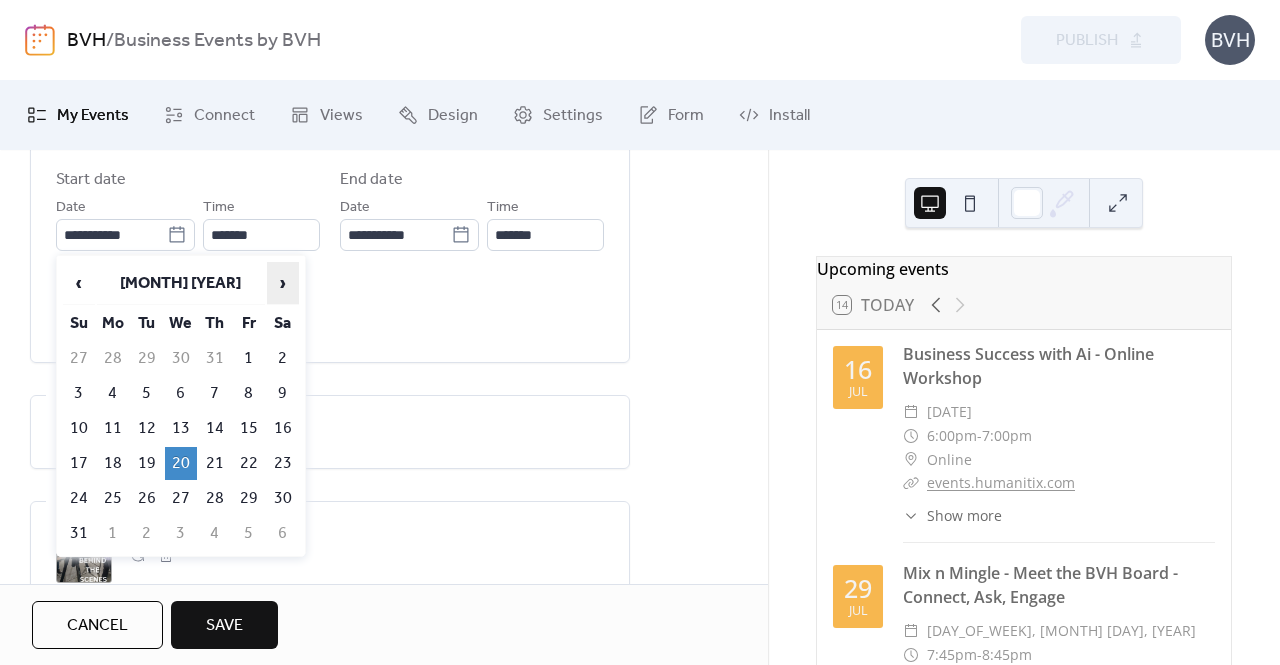 click on "›" at bounding box center [283, 283] 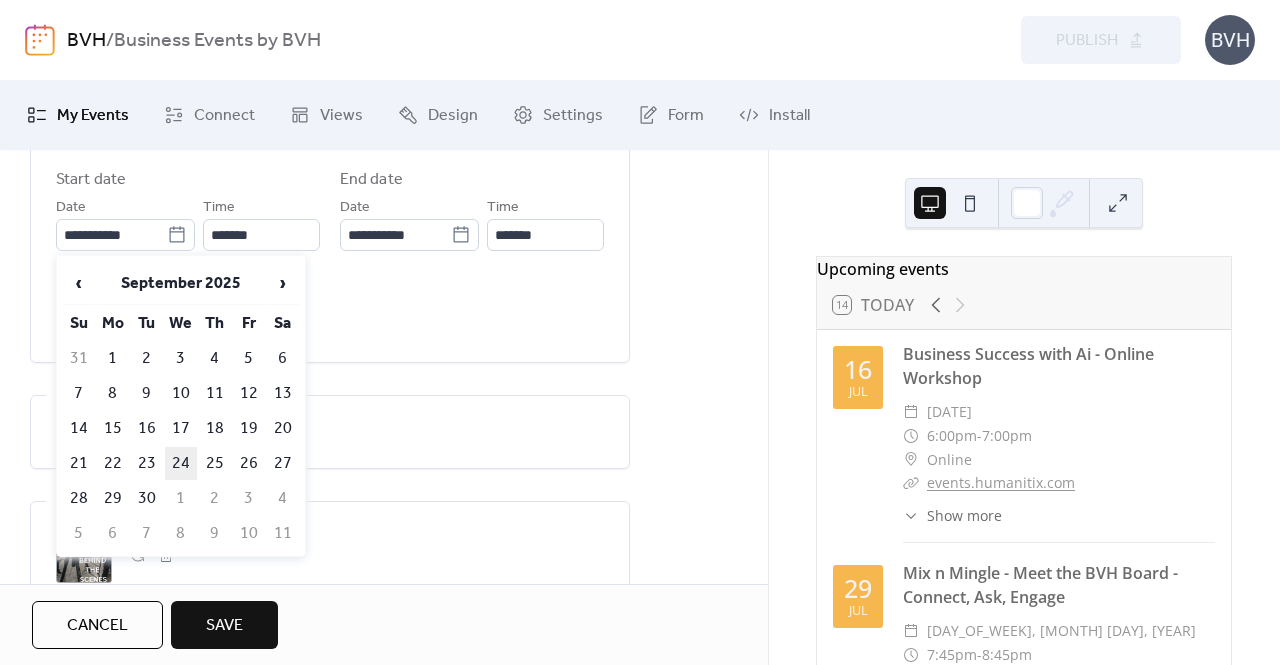 click on "24" at bounding box center [181, 463] 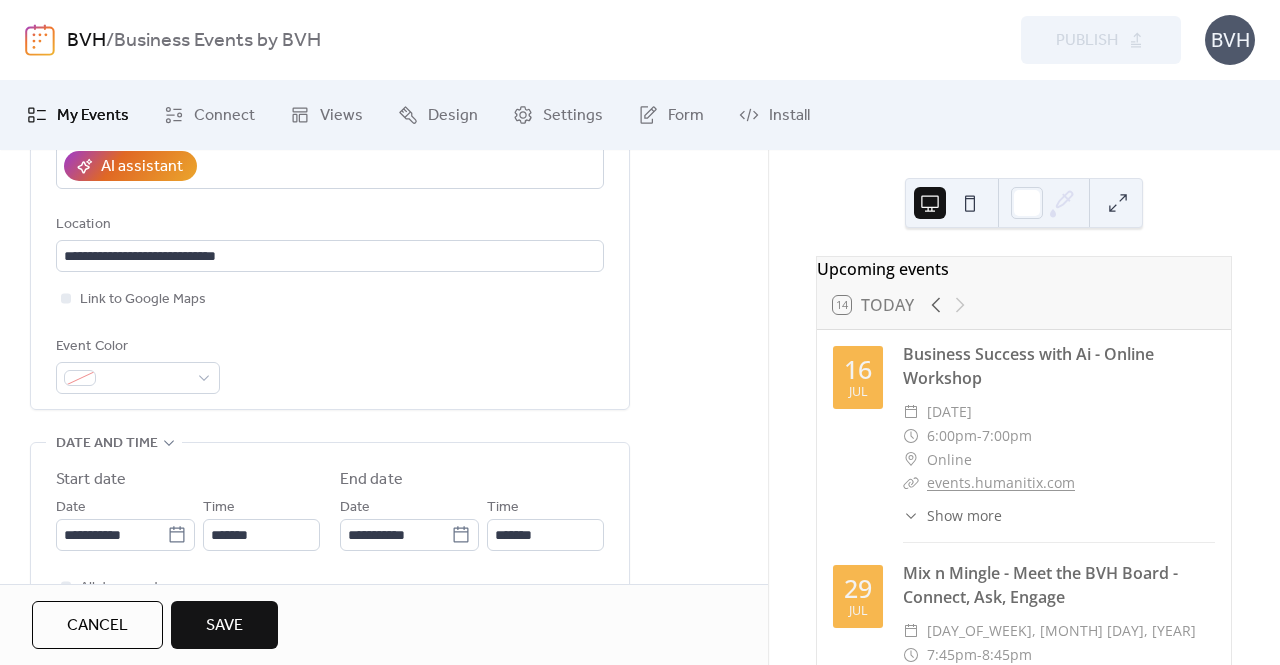 scroll, scrollTop: 0, scrollLeft: 0, axis: both 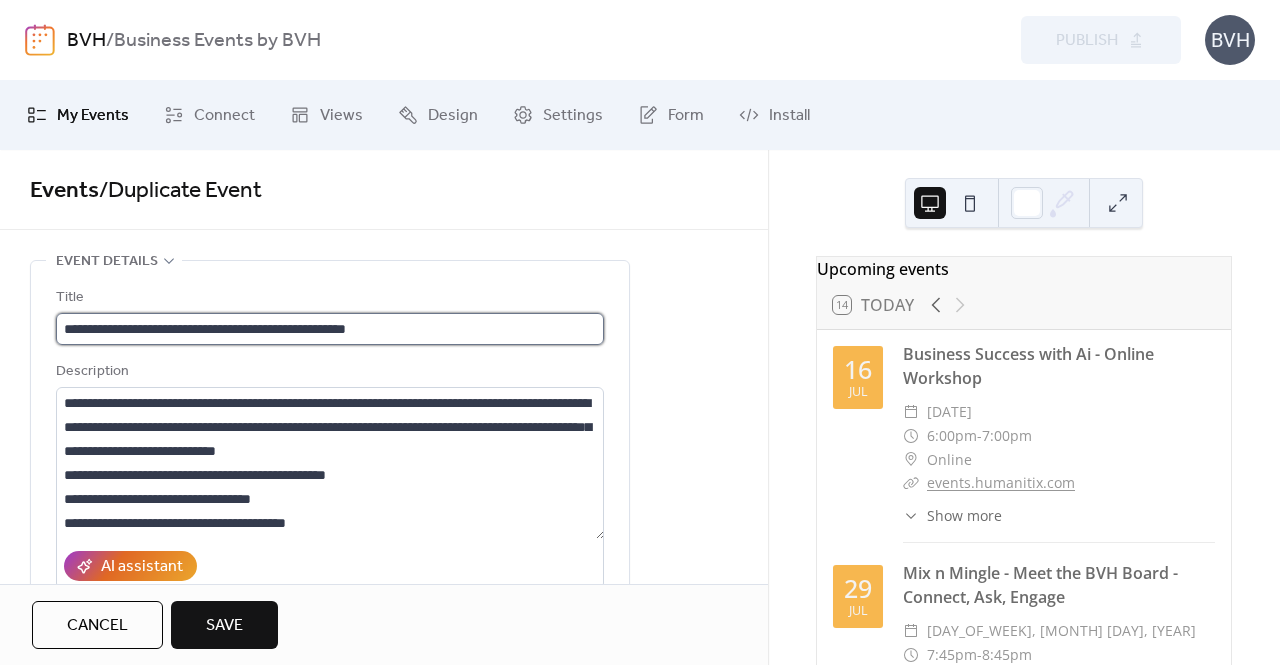 click on "**********" at bounding box center [330, 329] 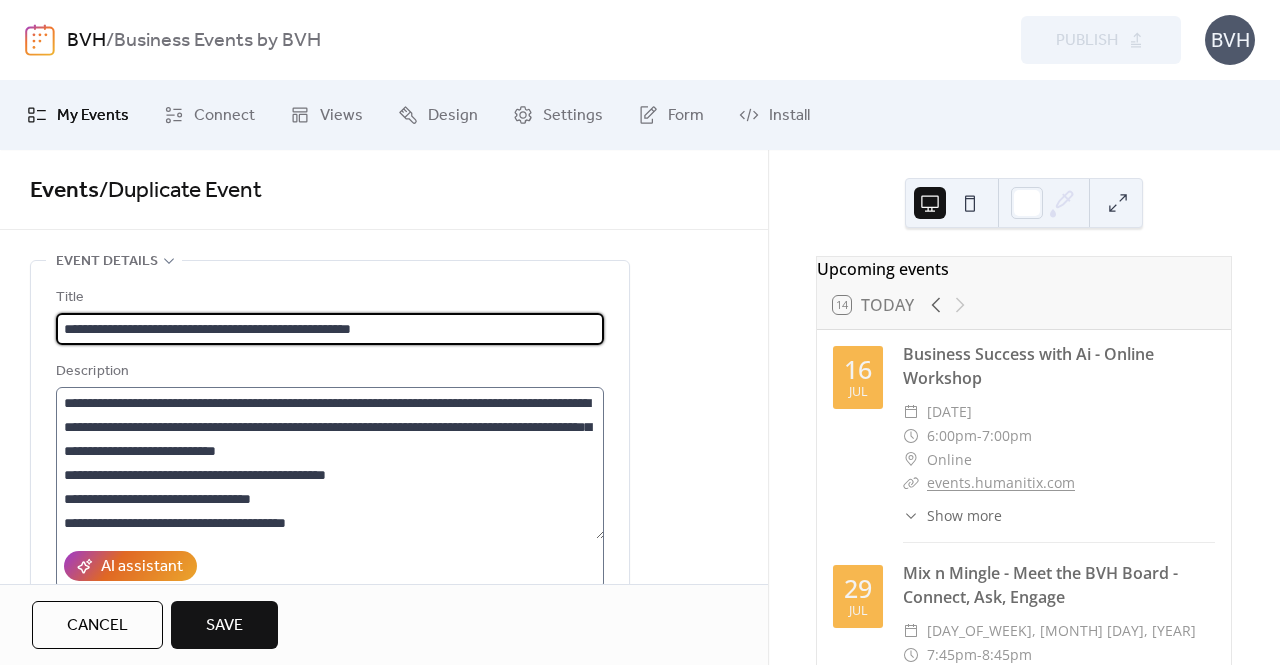 scroll, scrollTop: 0, scrollLeft: 0, axis: both 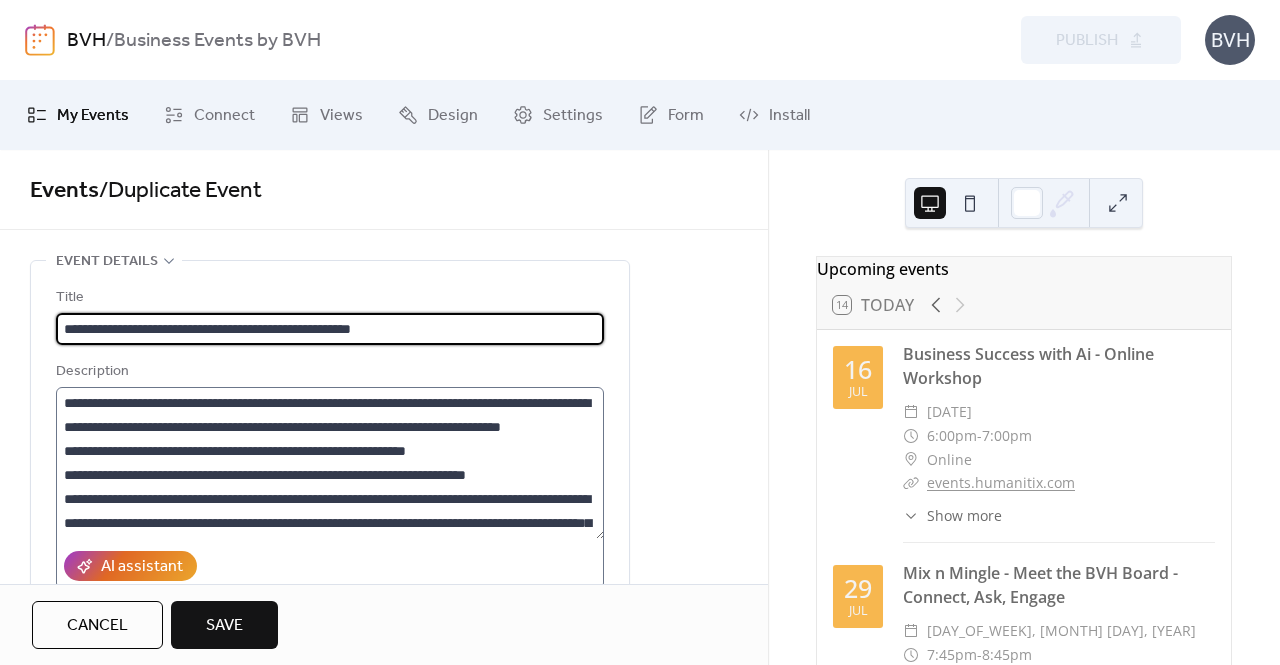 type on "**********" 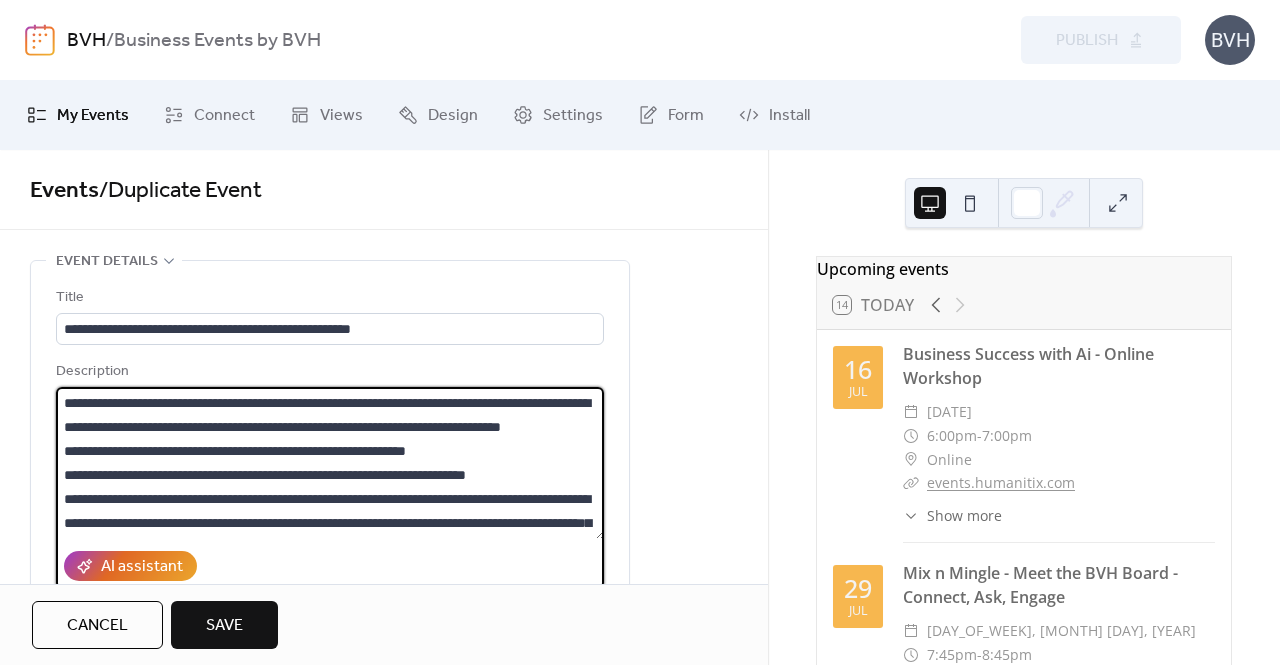 drag, startPoint x: 456, startPoint y: 403, endPoint x: 336, endPoint y: 426, distance: 122.18429 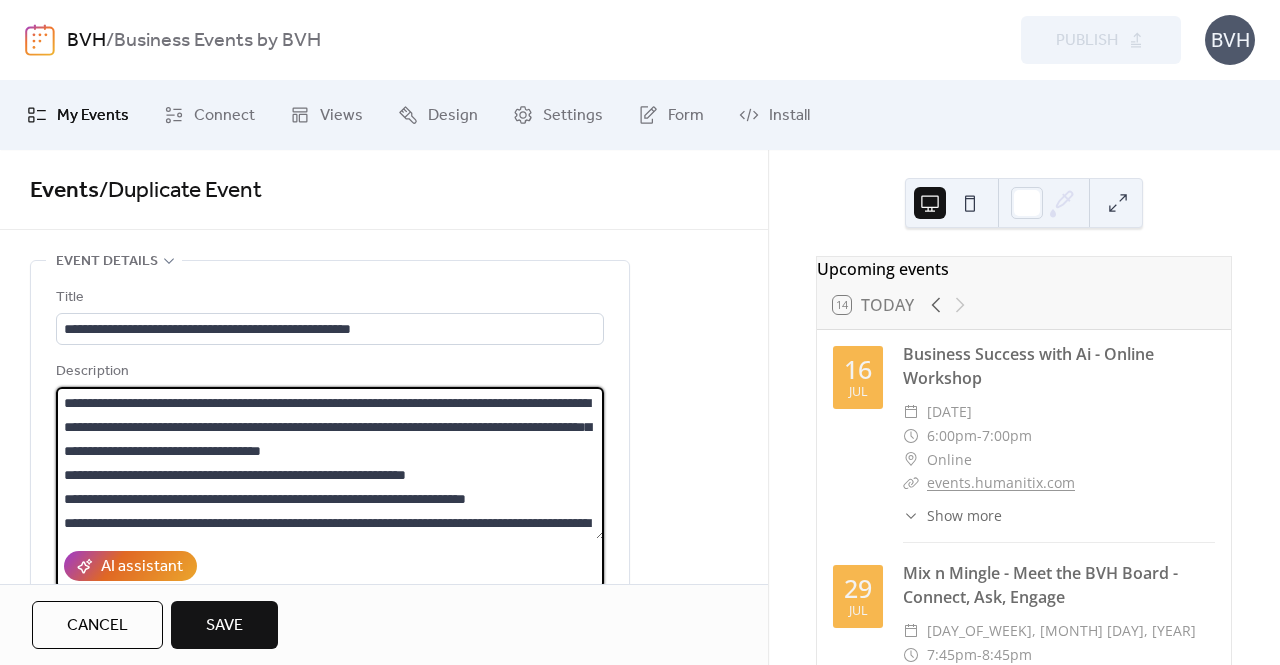 drag, startPoint x: 491, startPoint y: 479, endPoint x: 130, endPoint y: 457, distance: 361.66974 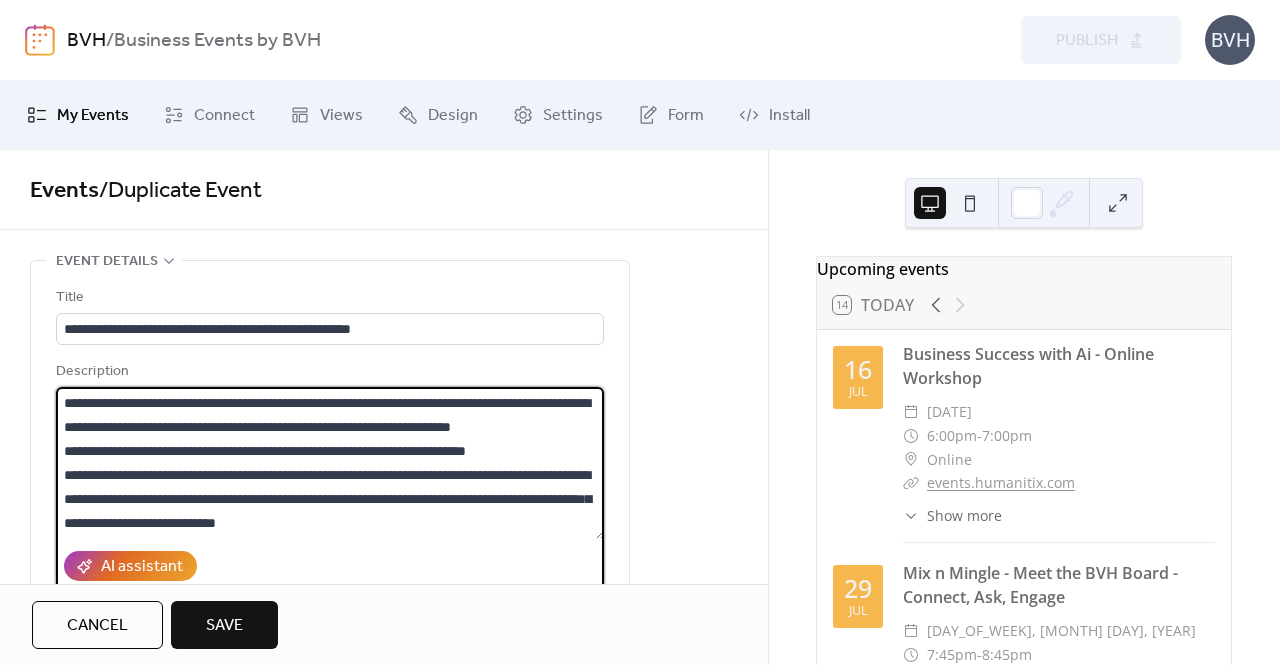 drag, startPoint x: 584, startPoint y: 401, endPoint x: 536, endPoint y: 523, distance: 131.10301 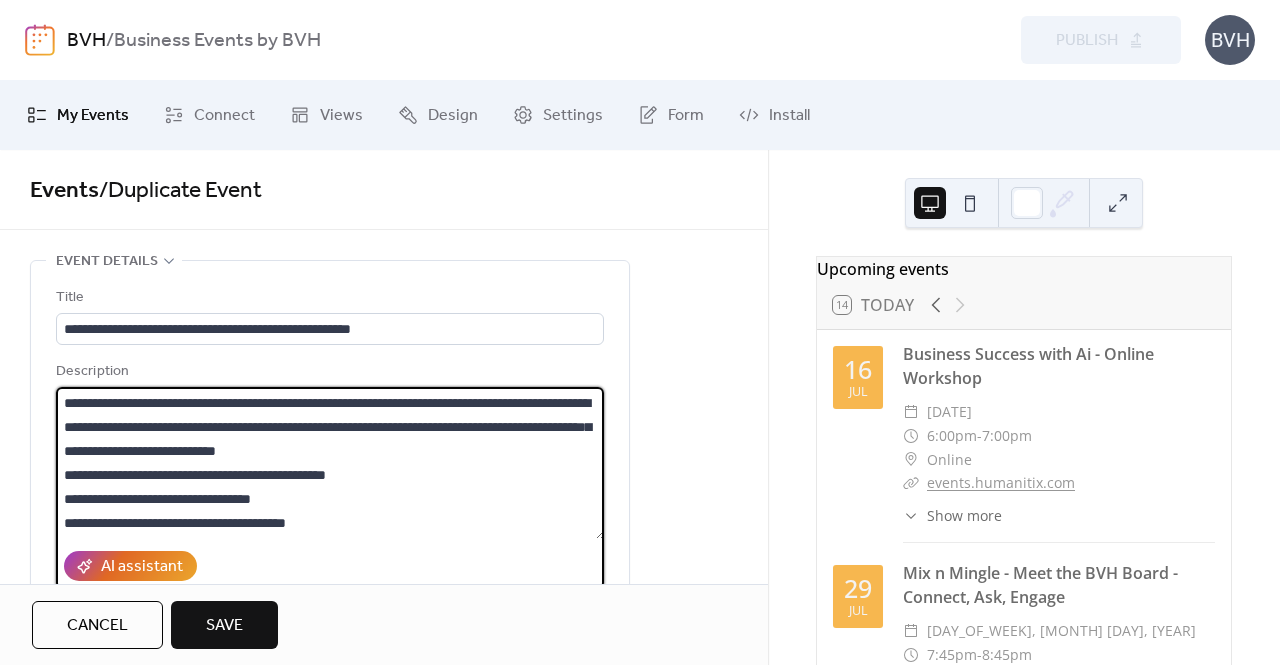 scroll, scrollTop: 0, scrollLeft: 0, axis: both 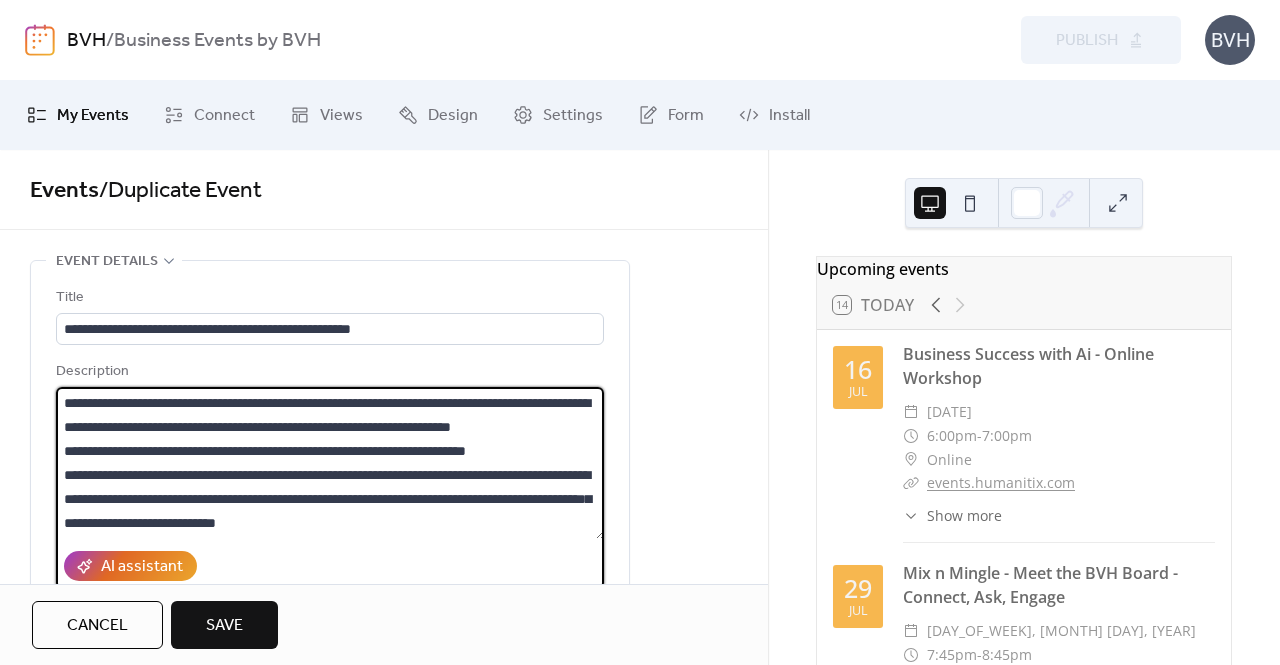 click on "**********" at bounding box center (330, 463) 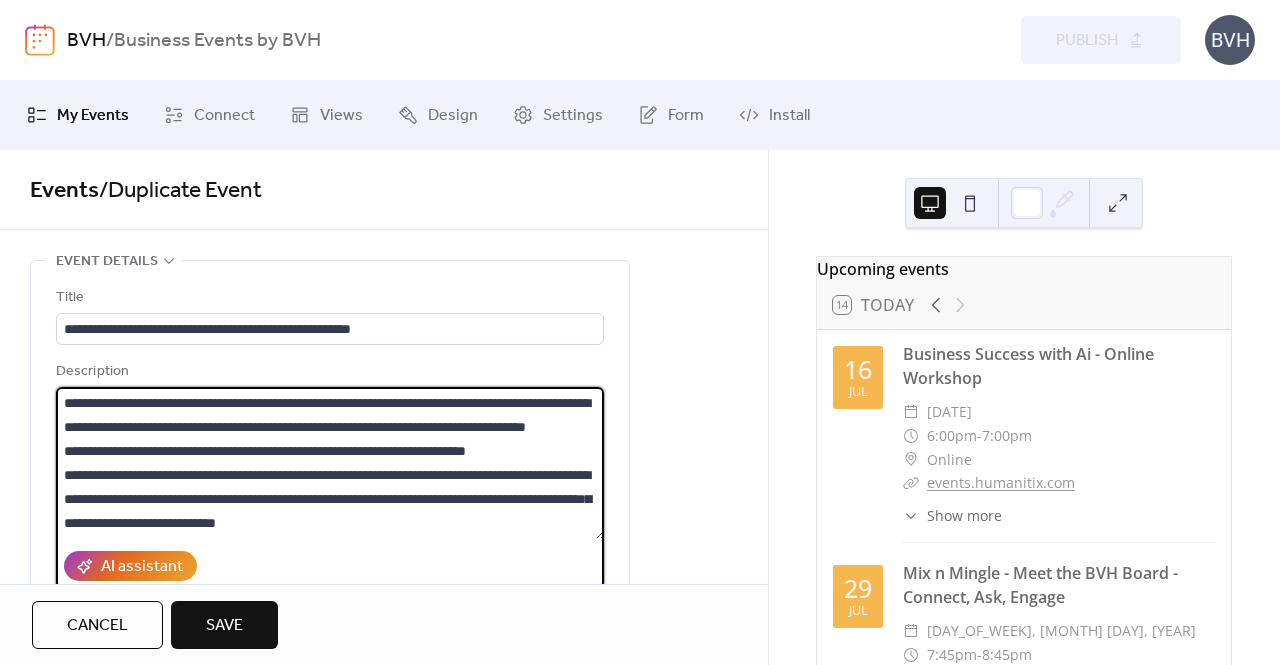 drag, startPoint x: 192, startPoint y: 451, endPoint x: 133, endPoint y: 451, distance: 59 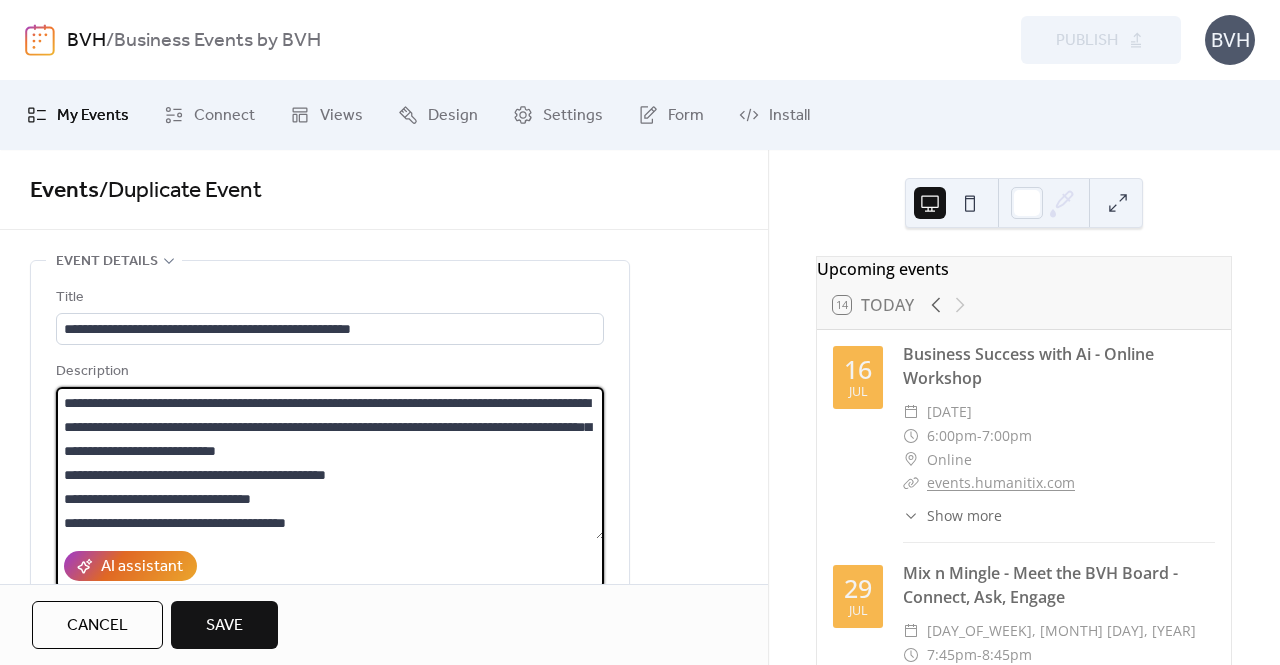 scroll, scrollTop: 0, scrollLeft: 0, axis: both 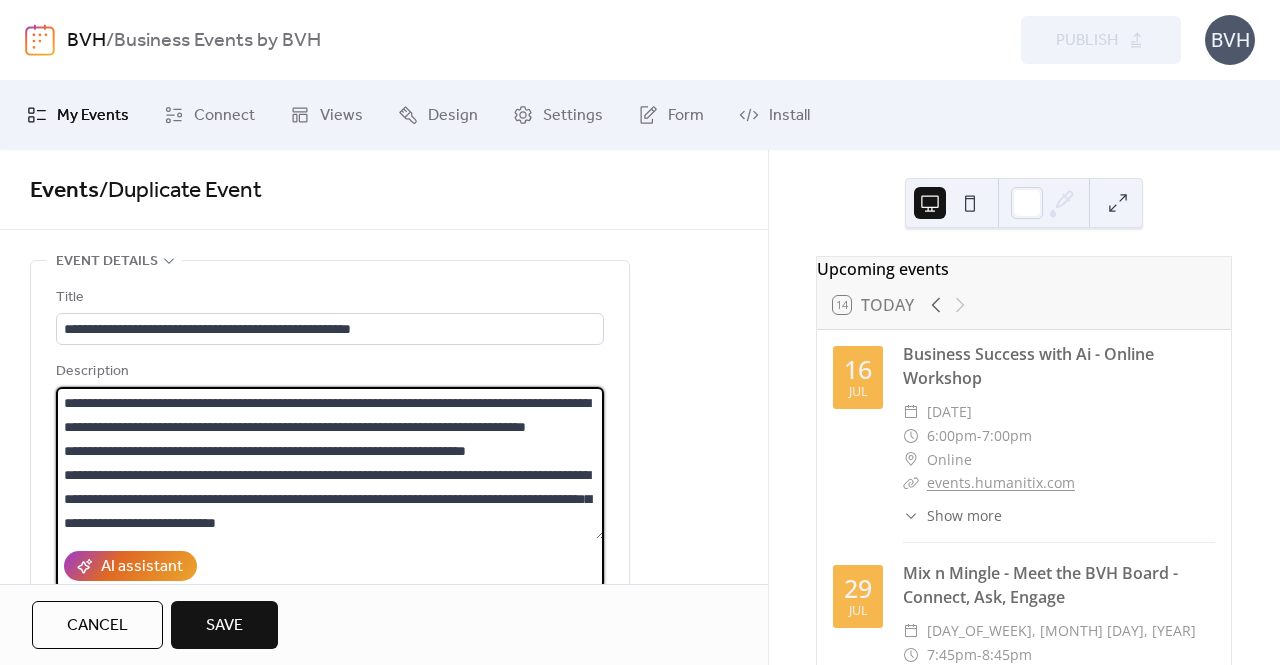 drag, startPoint x: 466, startPoint y: 473, endPoint x: 33, endPoint y: 473, distance: 433 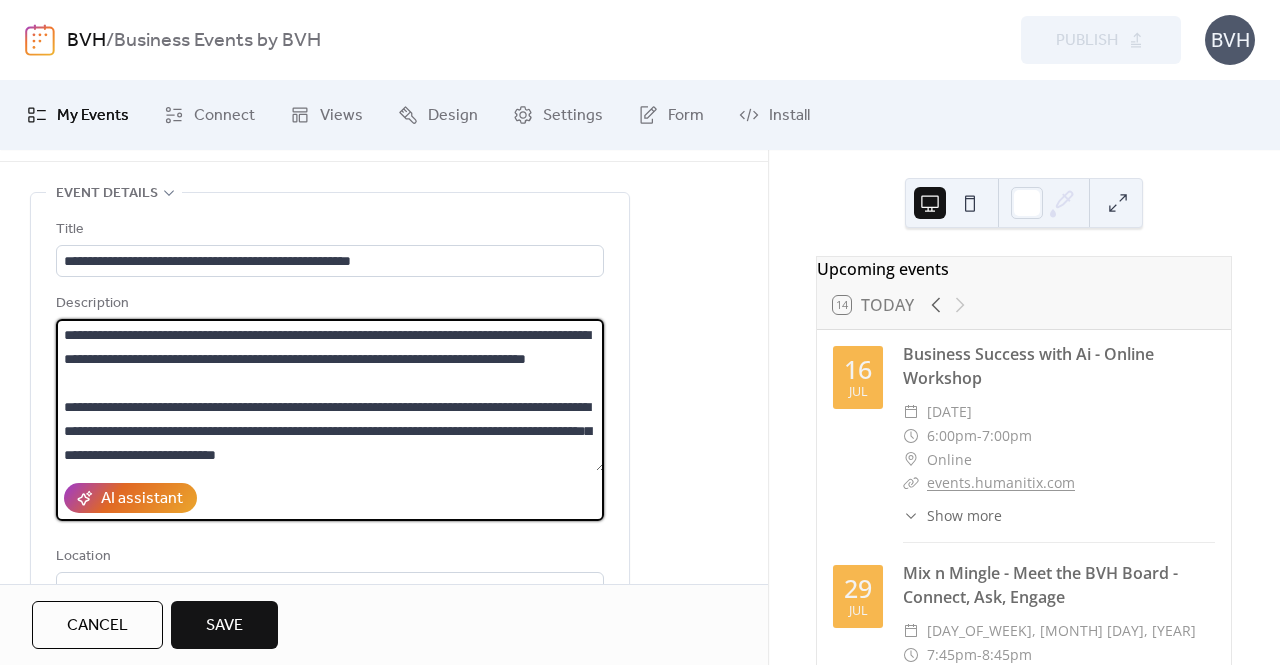 scroll, scrollTop: 100, scrollLeft: 0, axis: vertical 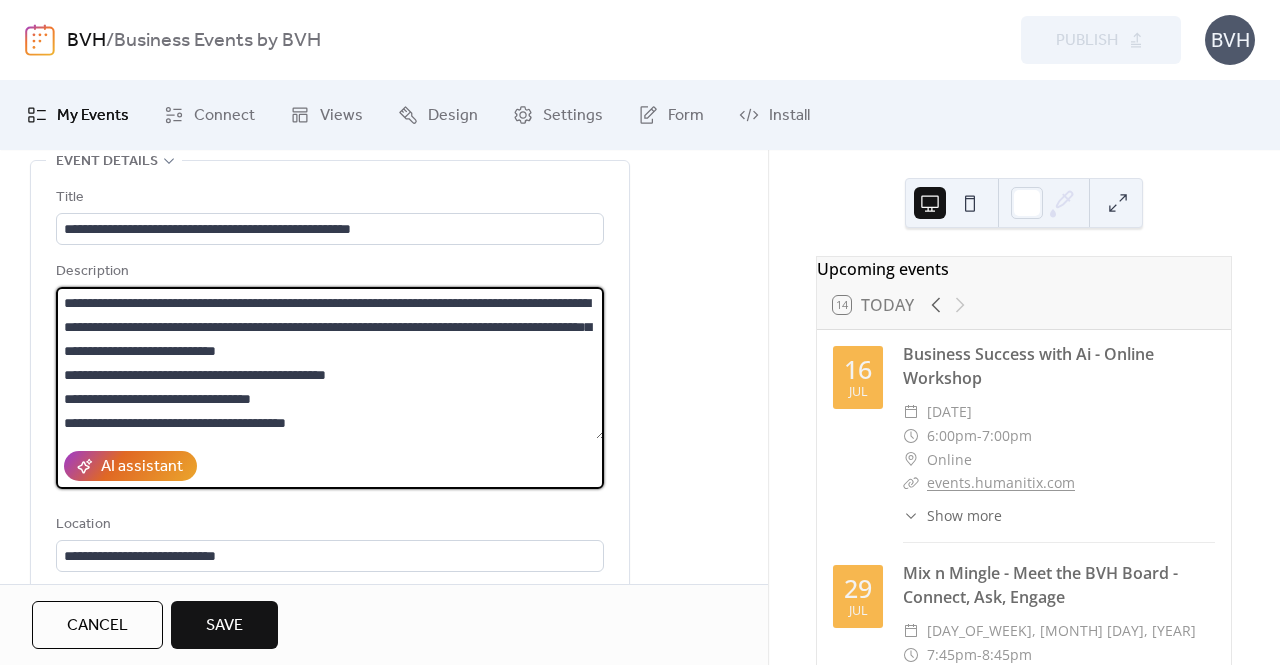 type on "**********" 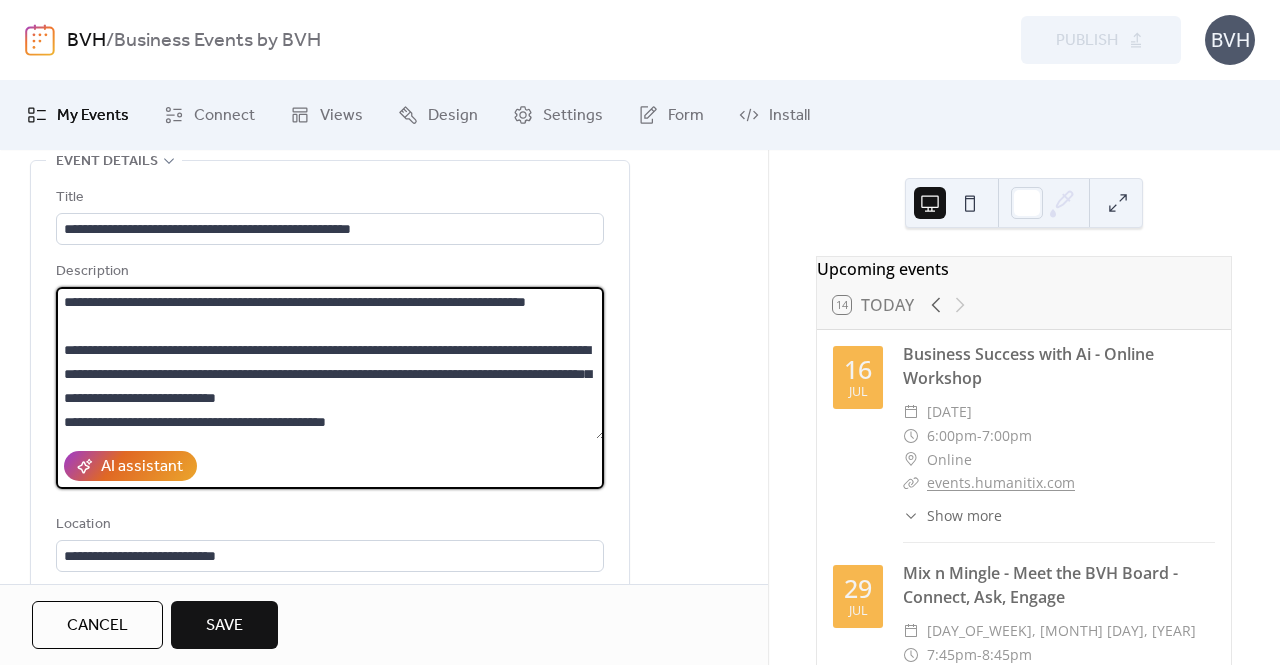 scroll, scrollTop: 0, scrollLeft: 0, axis: both 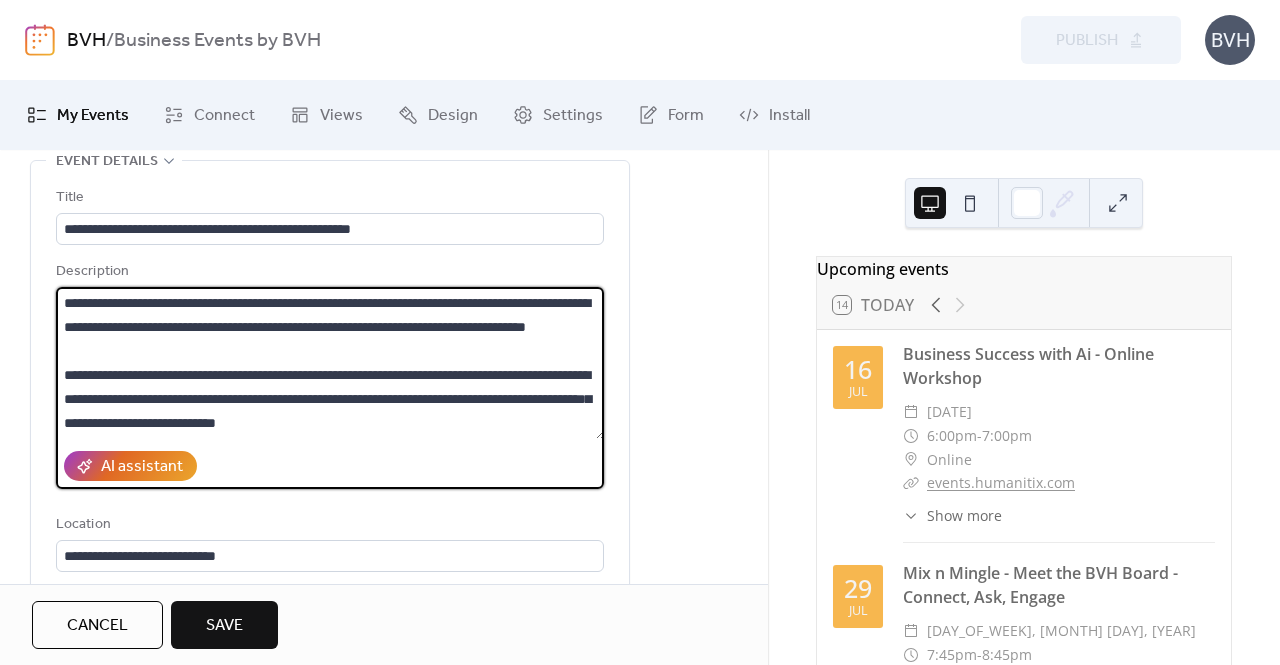 drag, startPoint x: 205, startPoint y: 406, endPoint x: 31, endPoint y: 281, distance: 214.2452 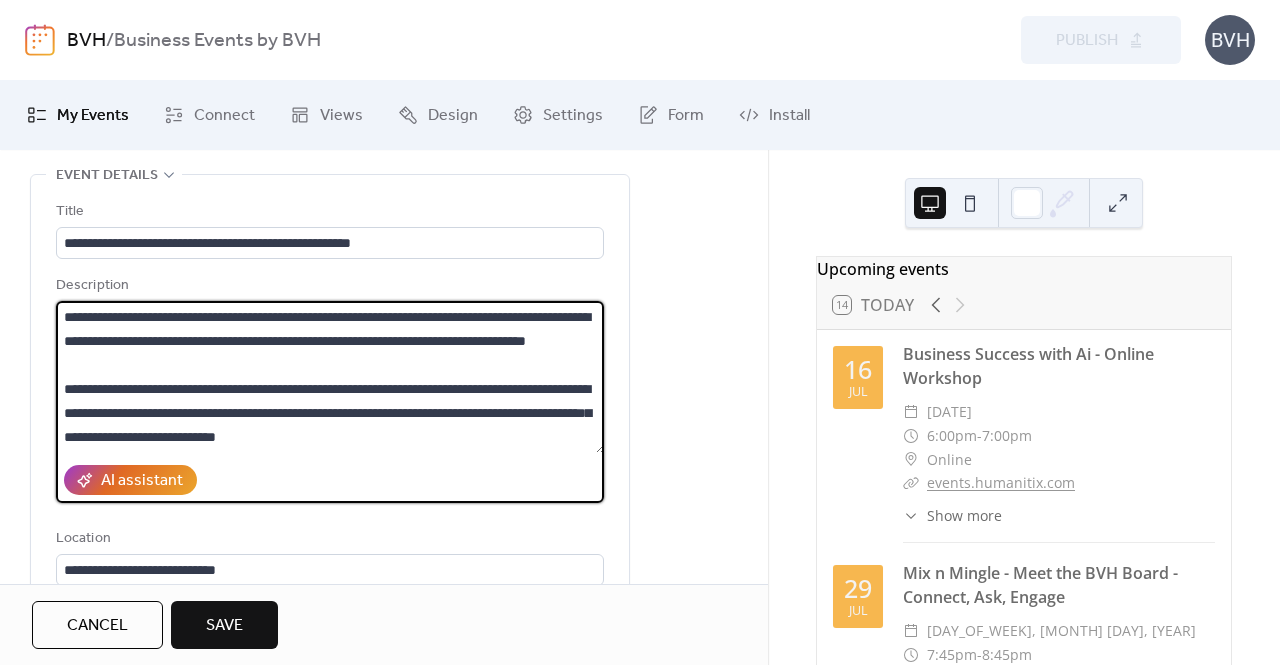 scroll, scrollTop: 56, scrollLeft: 0, axis: vertical 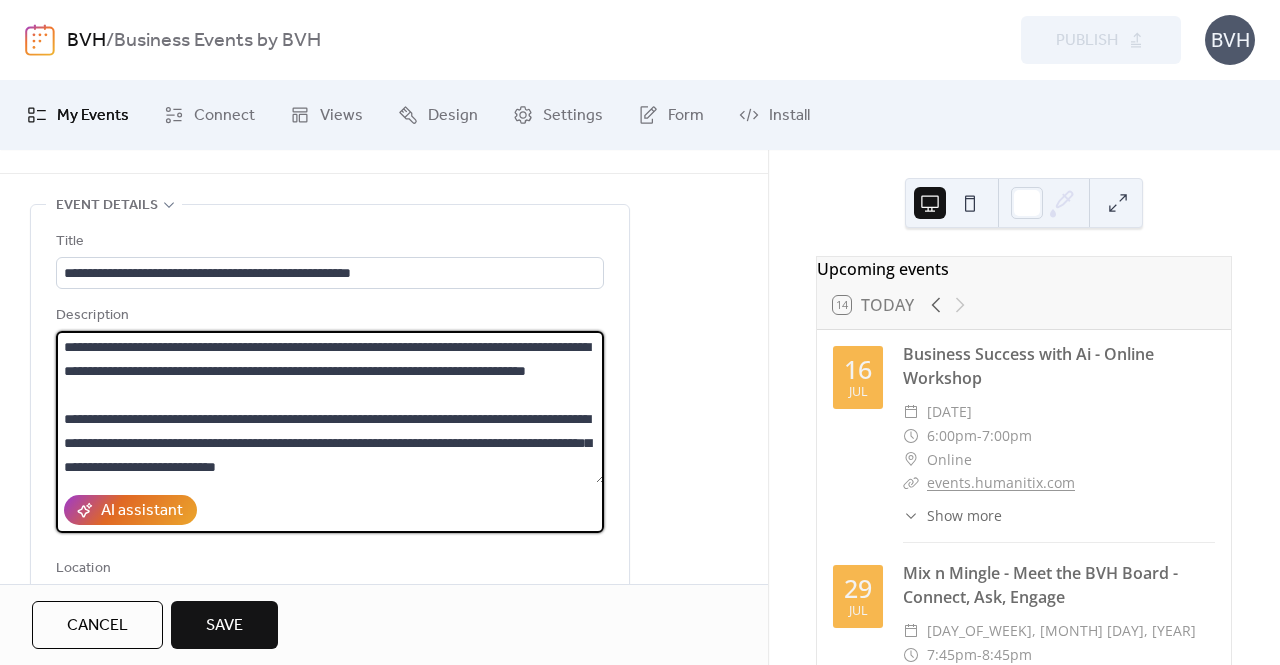 click on "**********" at bounding box center [384, 845] 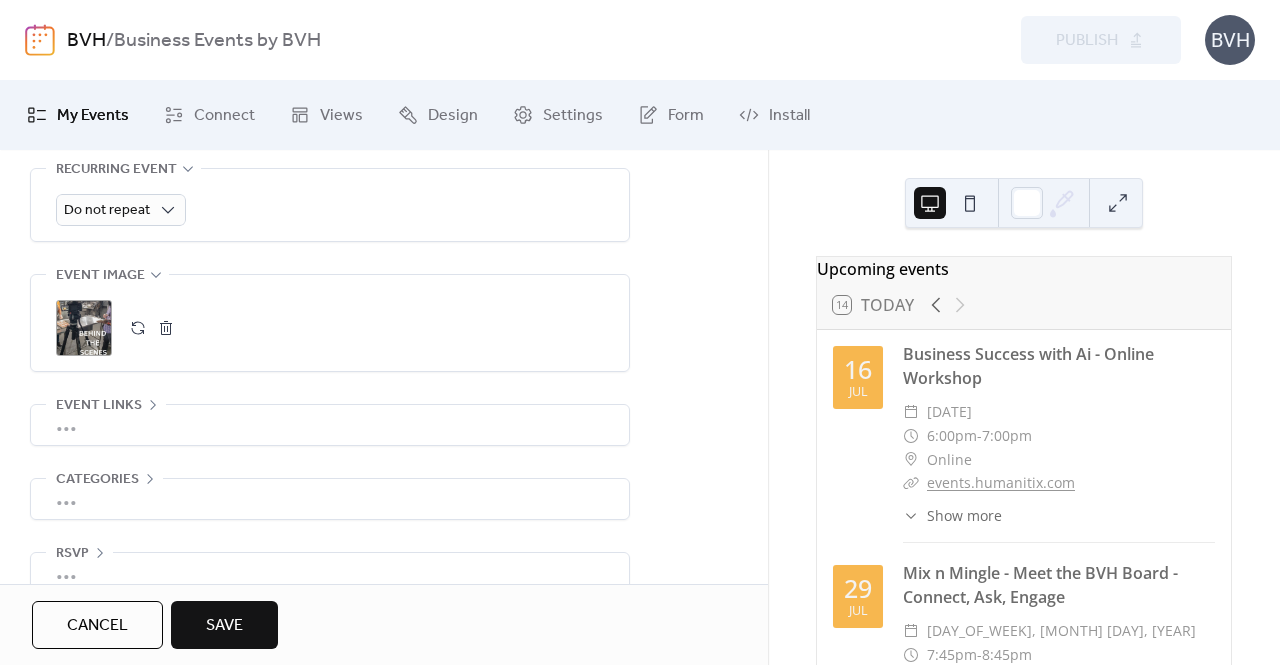 scroll, scrollTop: 956, scrollLeft: 0, axis: vertical 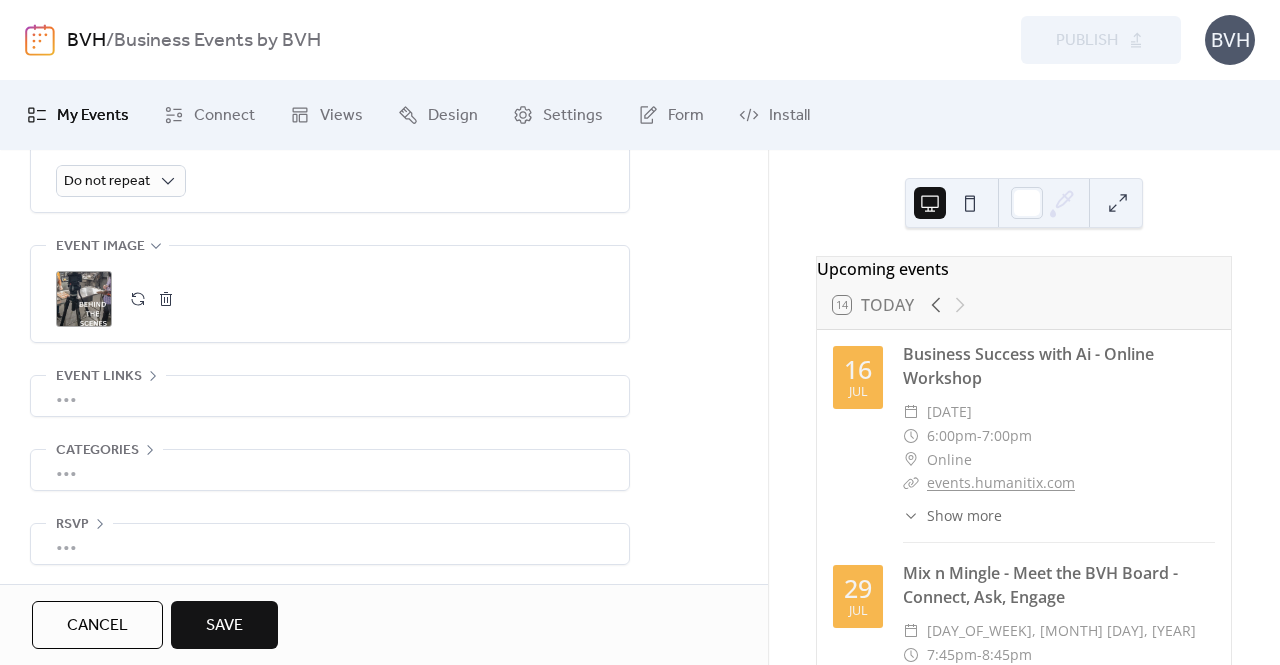 click on "•••" at bounding box center [330, 396] 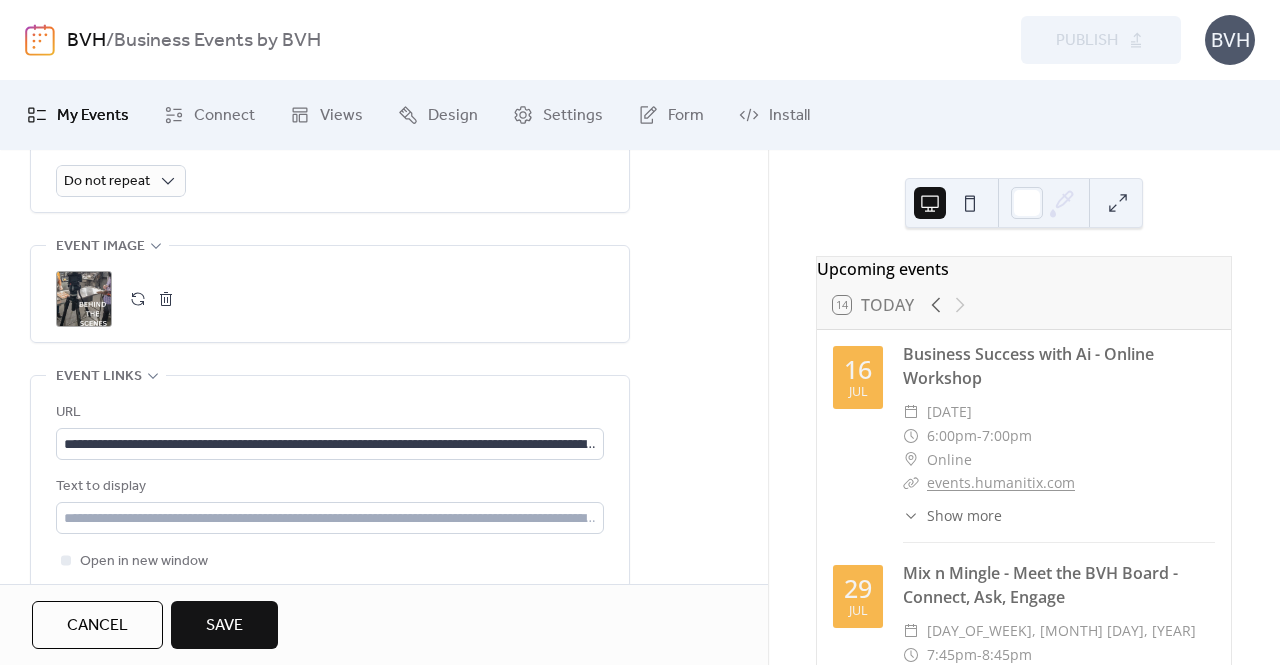 scroll, scrollTop: 956, scrollLeft: 0, axis: vertical 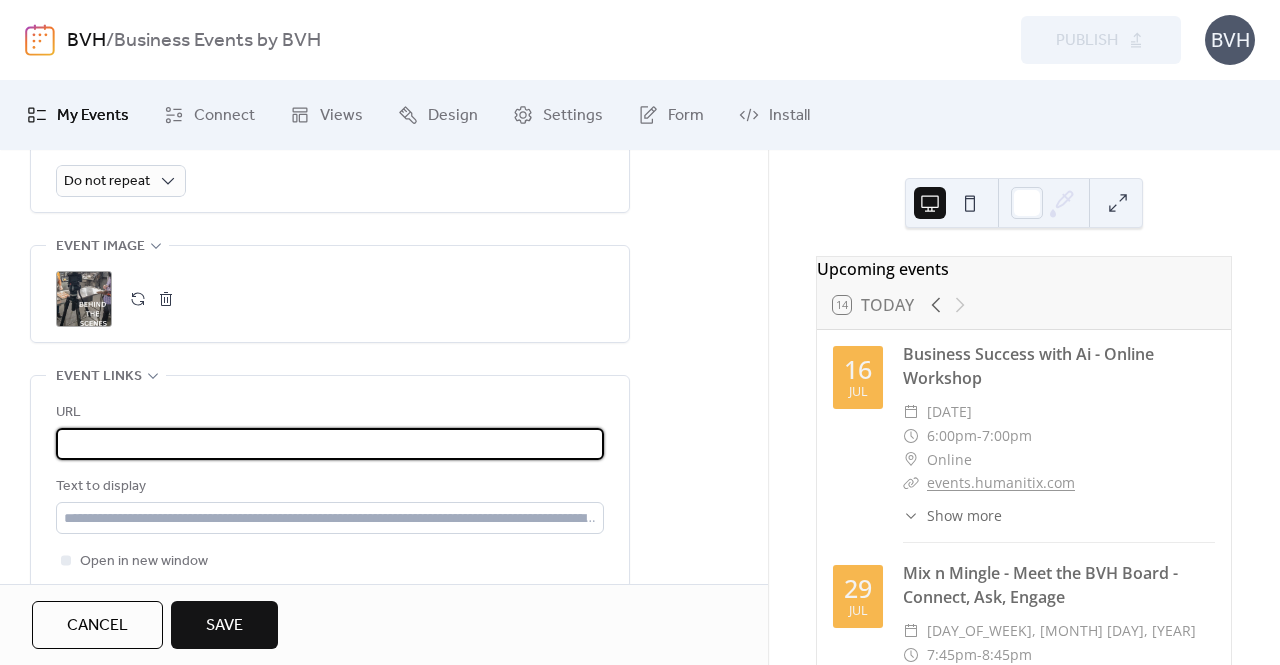 drag, startPoint x: 58, startPoint y: 443, endPoint x: 968, endPoint y: 434, distance: 910.0445 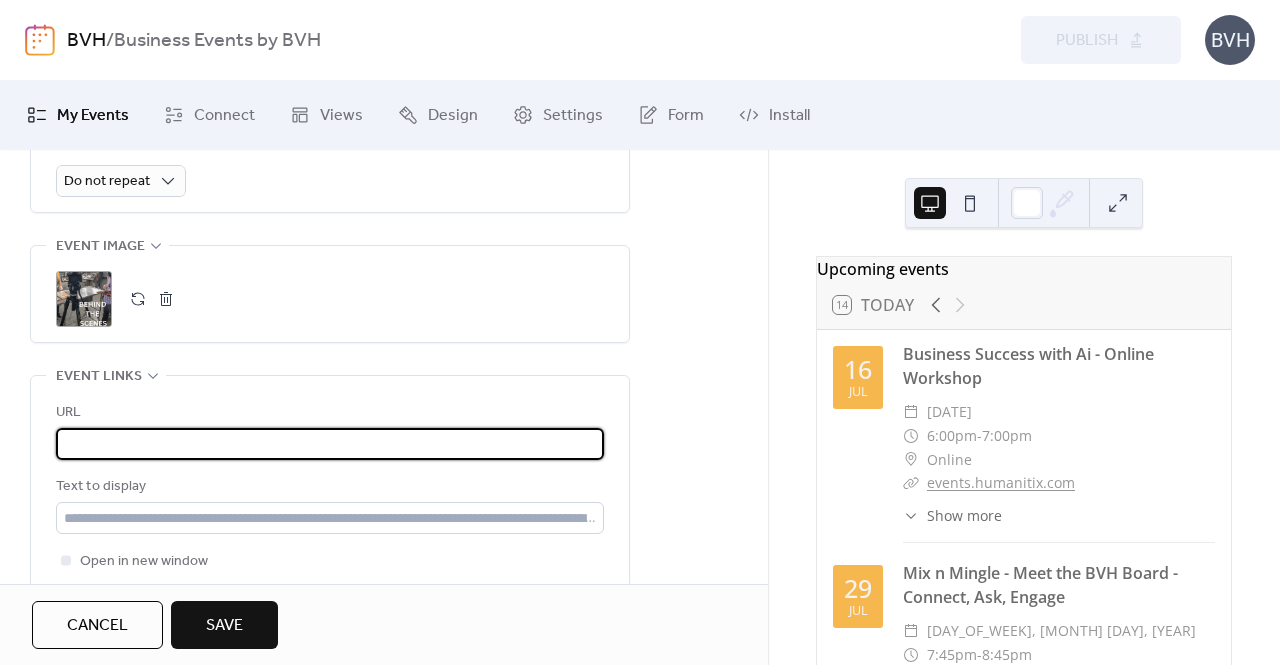 paste 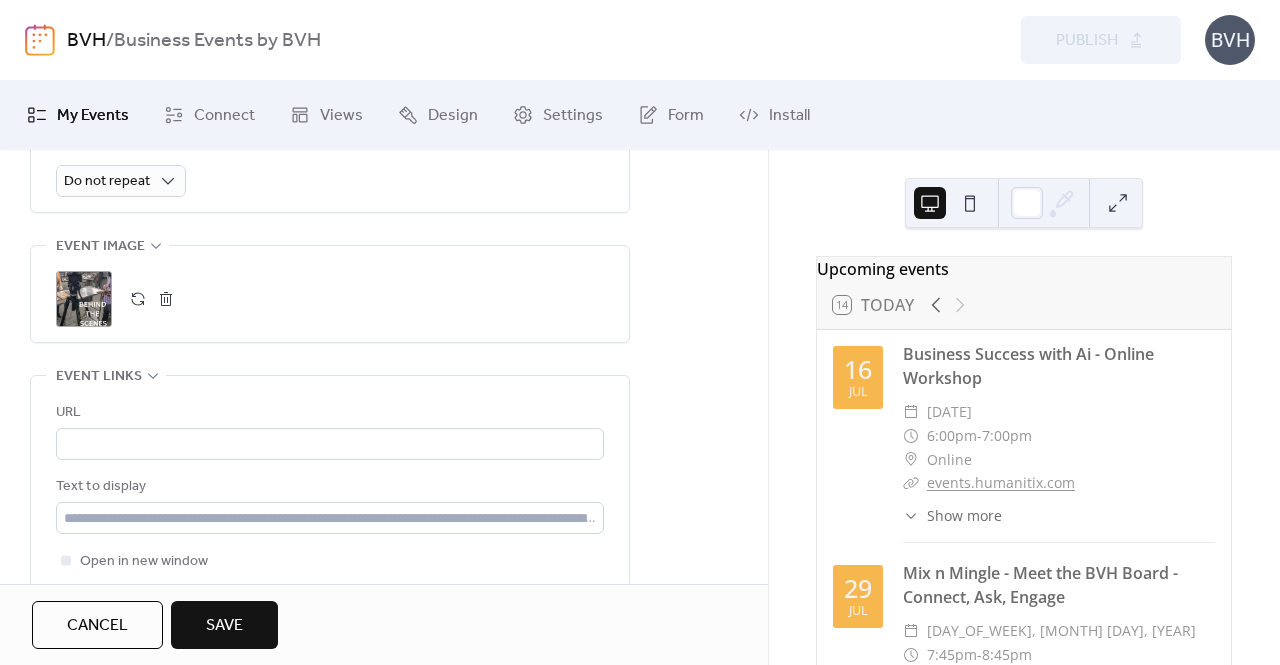 click on "**********" at bounding box center (384, 31) 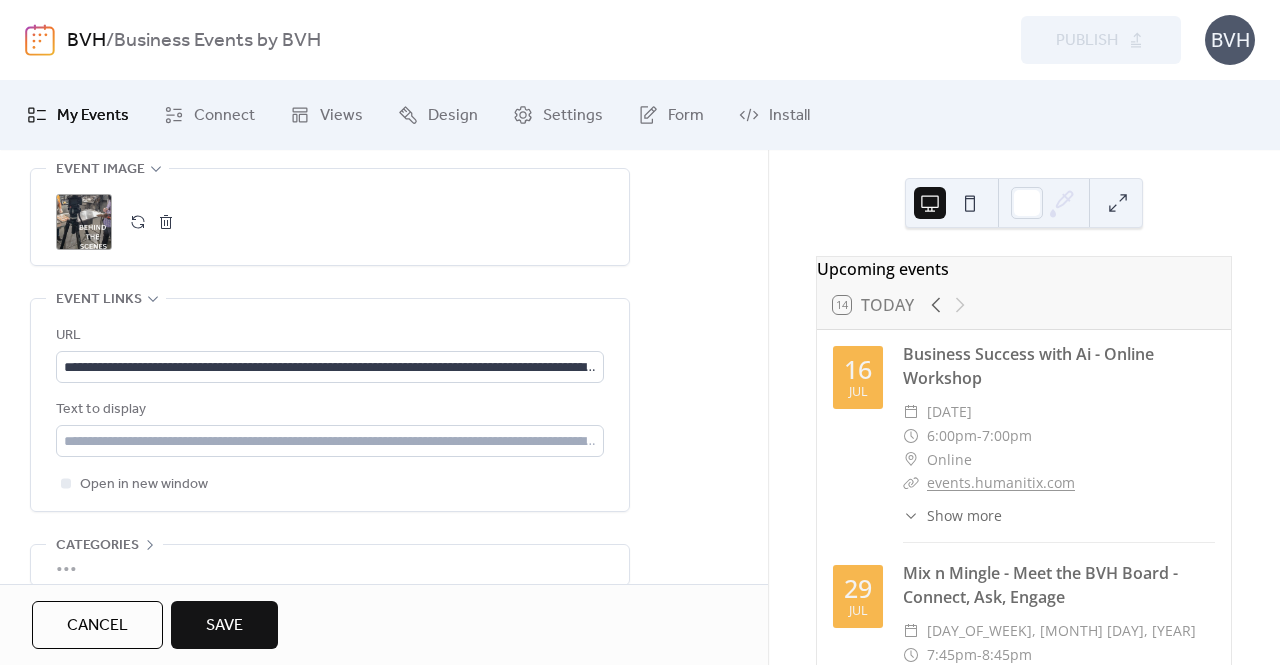 scroll, scrollTop: 1128, scrollLeft: 0, axis: vertical 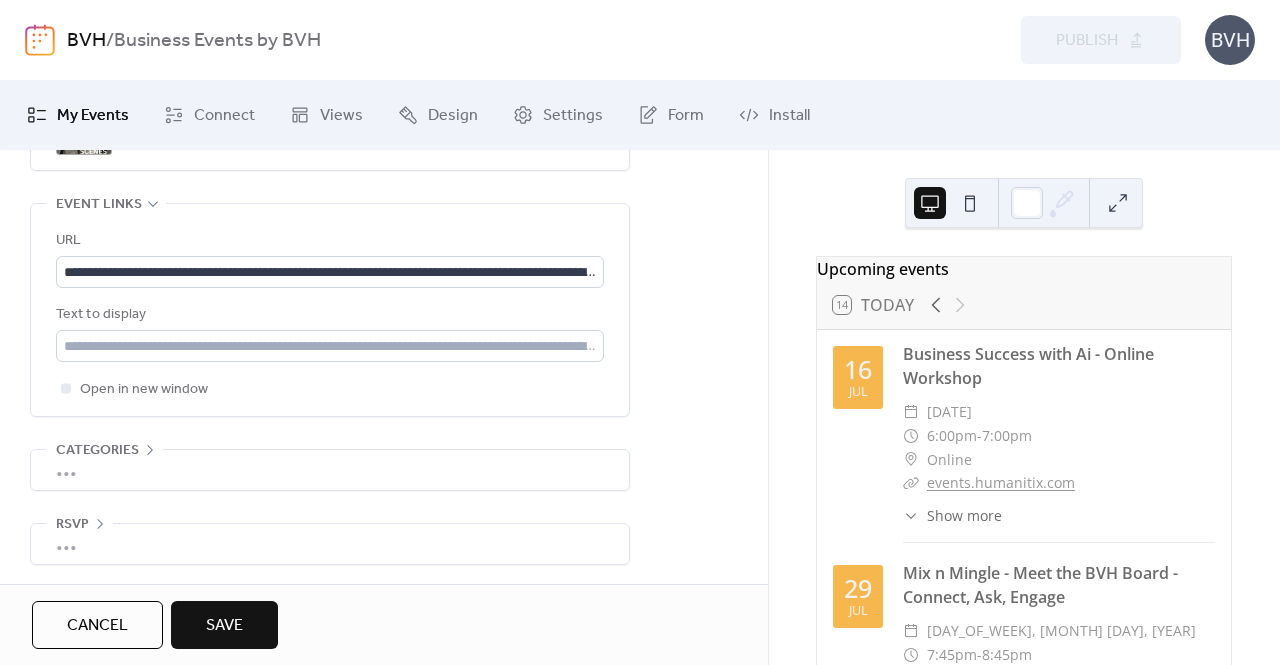 click on "Save" at bounding box center (224, 626) 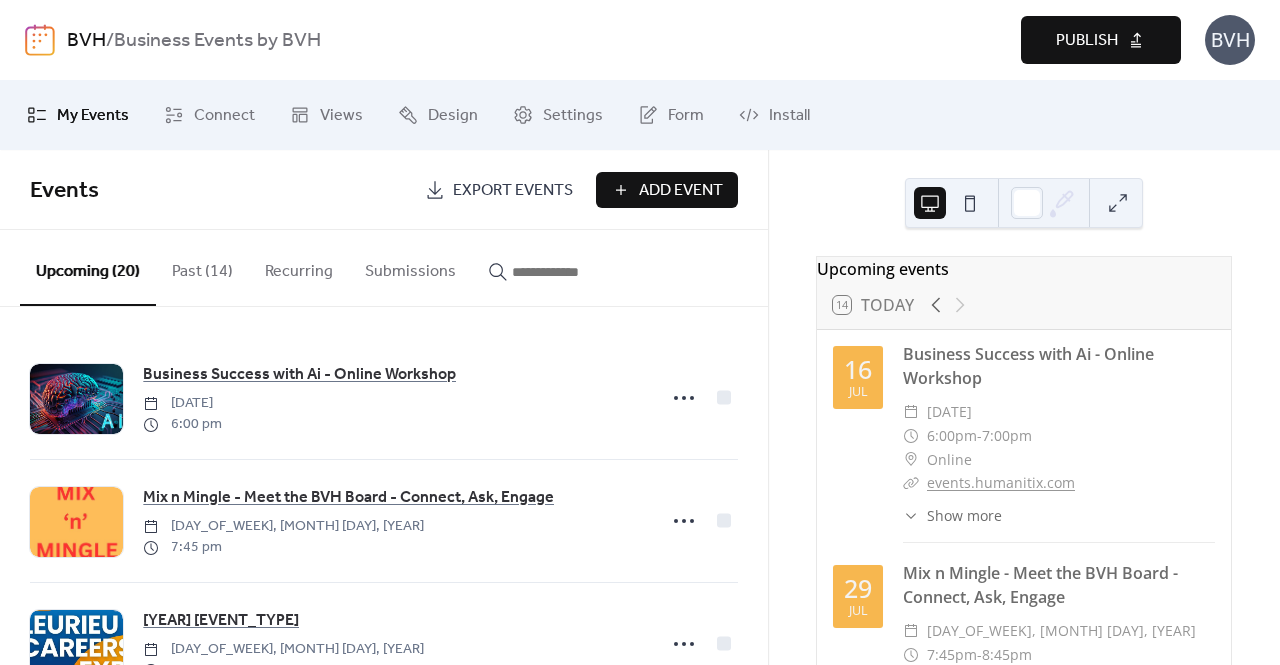 click on "Publish" at bounding box center (1087, 41) 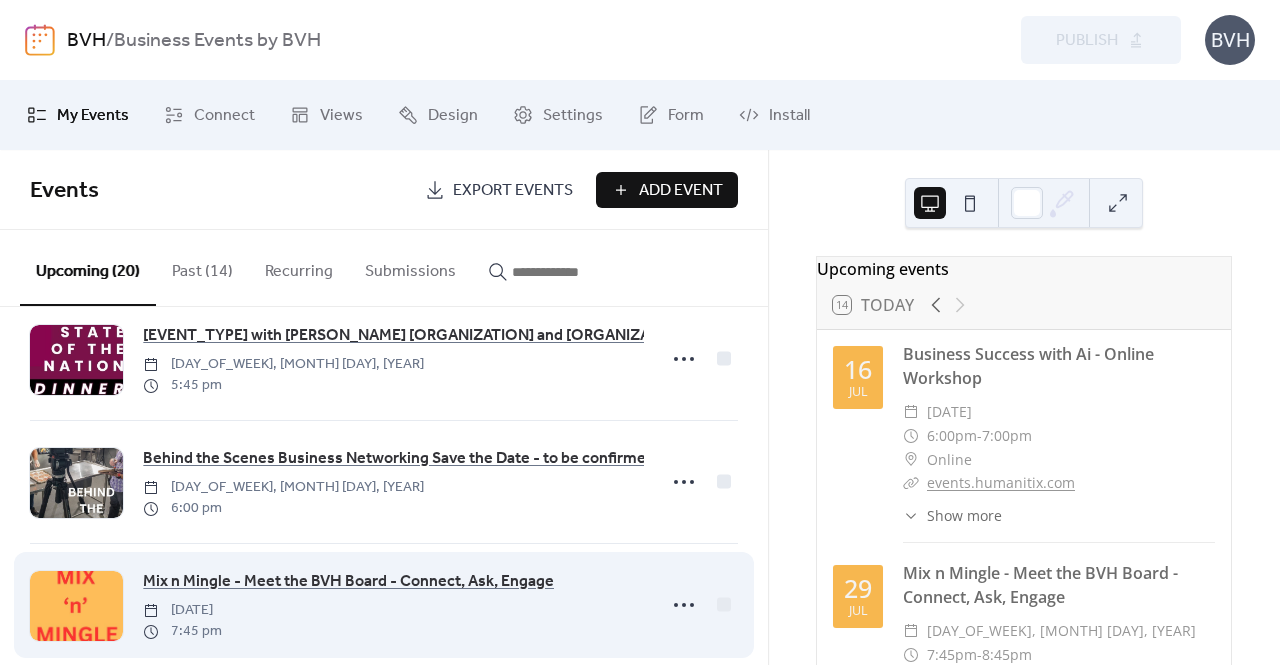 scroll, scrollTop: 500, scrollLeft: 0, axis: vertical 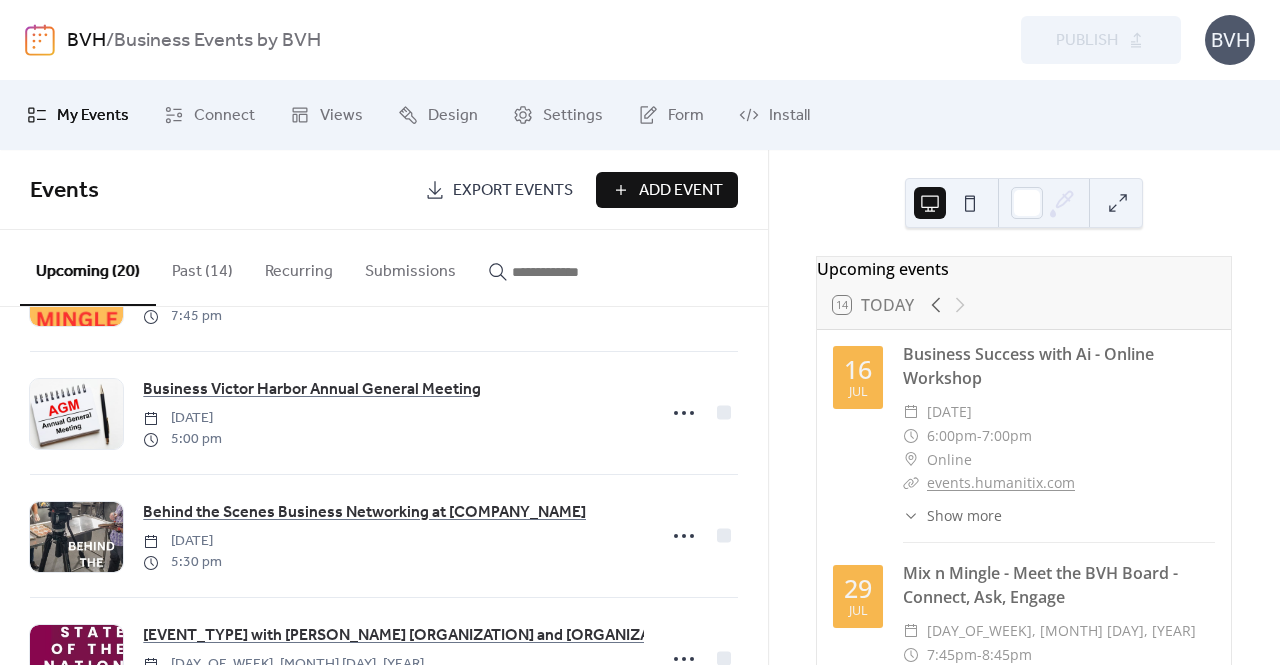 drag, startPoint x: 761, startPoint y: 425, endPoint x: 764, endPoint y: 457, distance: 32.140316 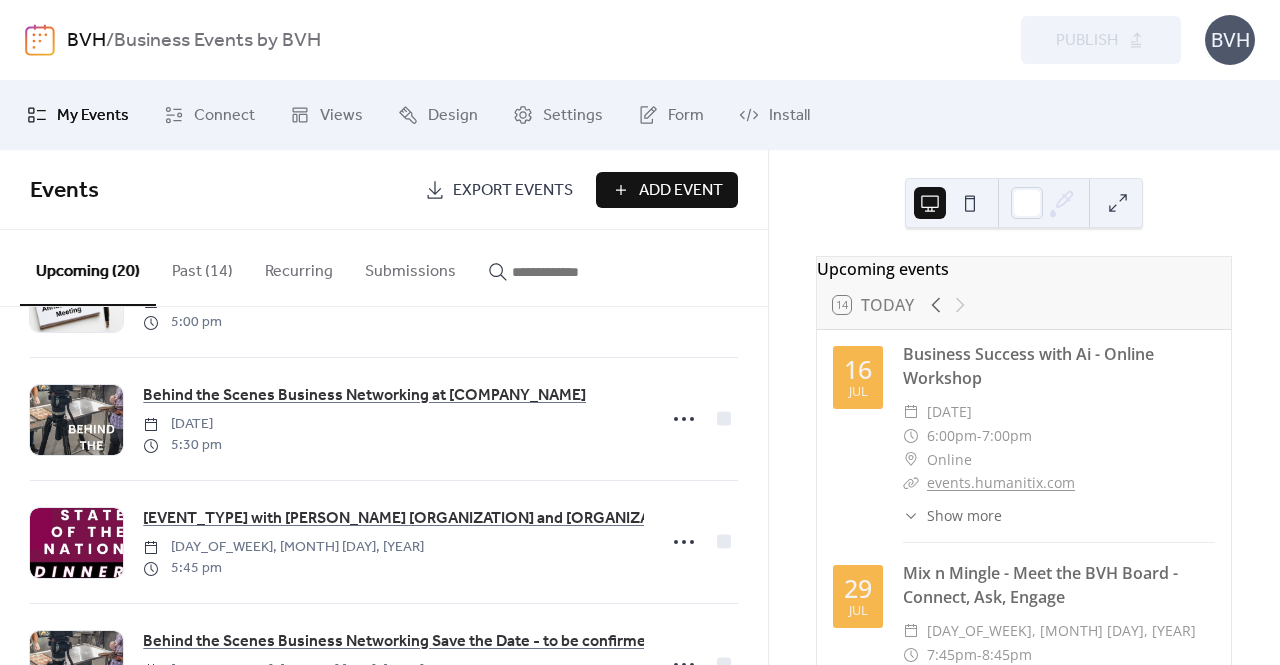scroll, scrollTop: 835, scrollLeft: 0, axis: vertical 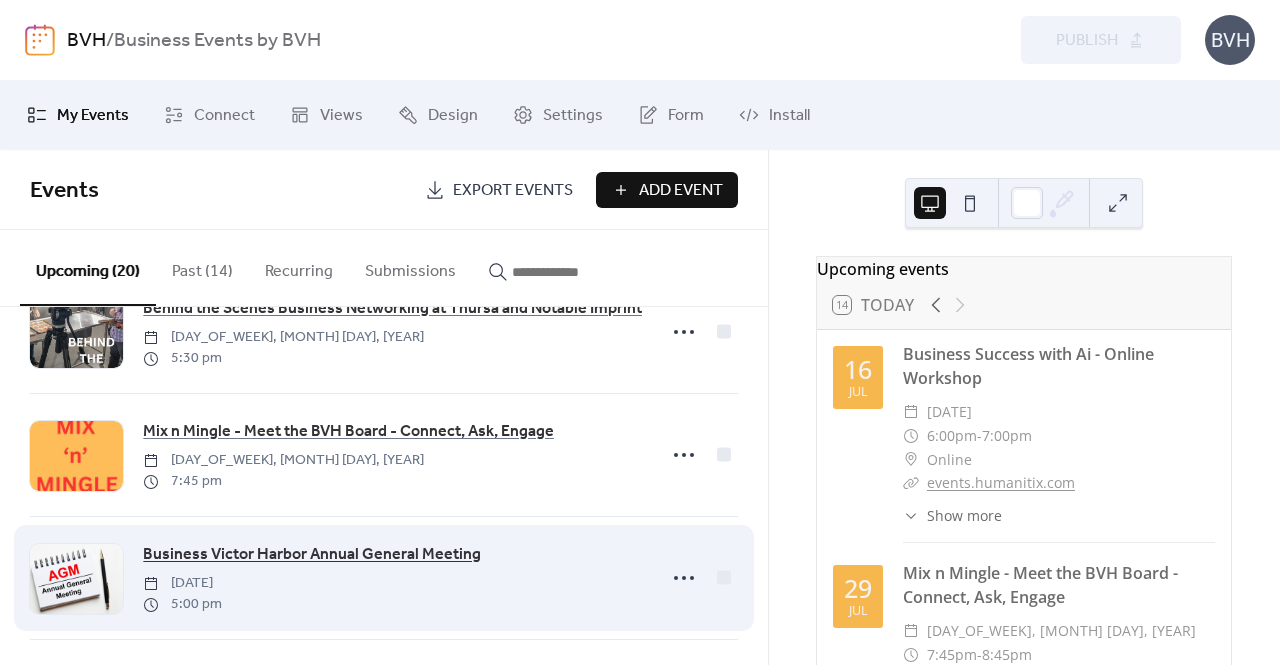 click on "Business Victor Harbor Annual General Meeting" at bounding box center [312, 555] 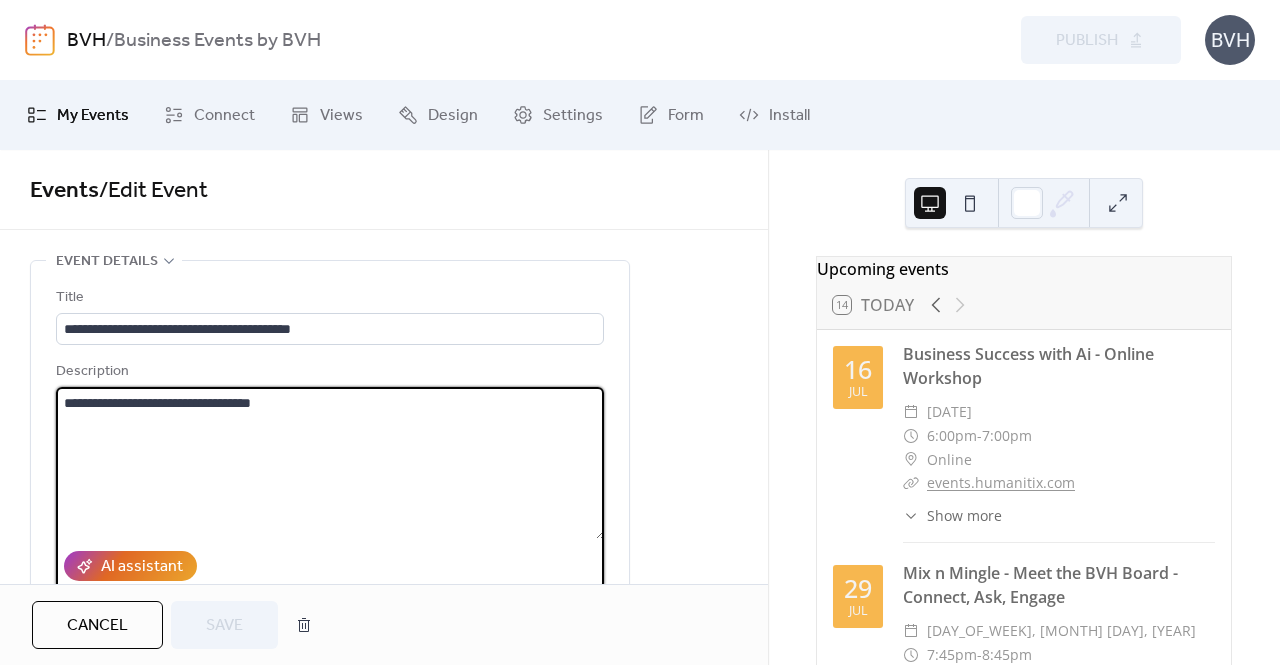 drag, startPoint x: 311, startPoint y: 409, endPoint x: 22, endPoint y: 395, distance: 289.3389 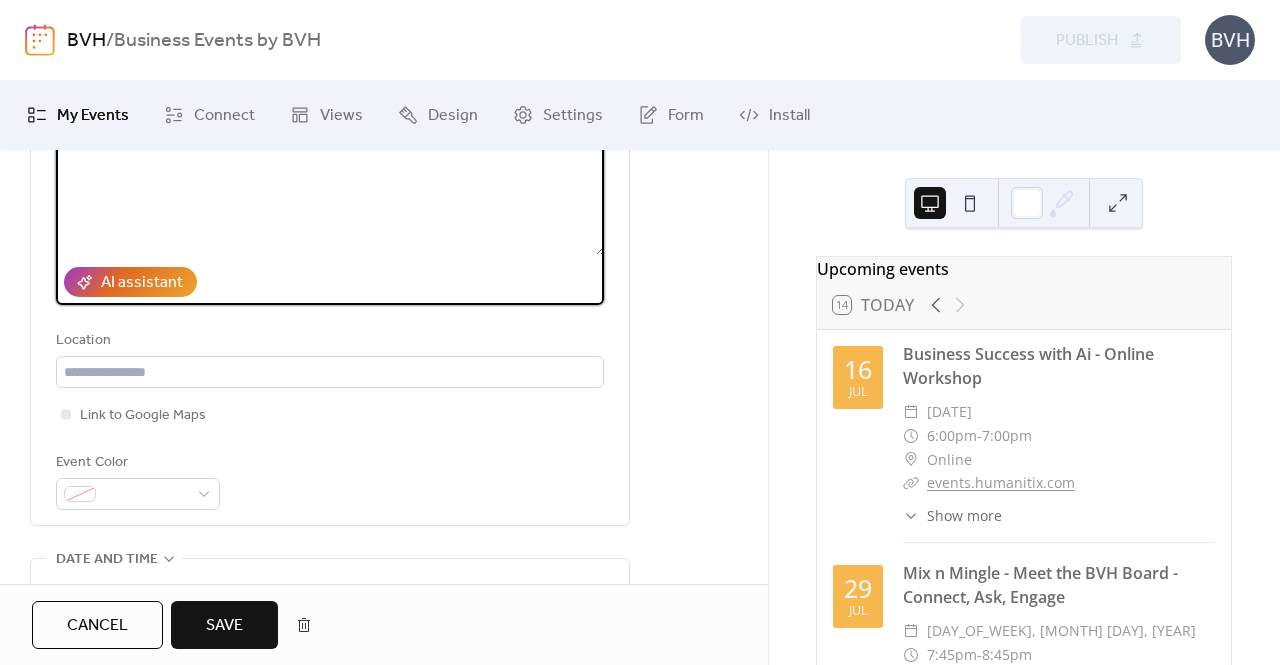 scroll, scrollTop: 500, scrollLeft: 0, axis: vertical 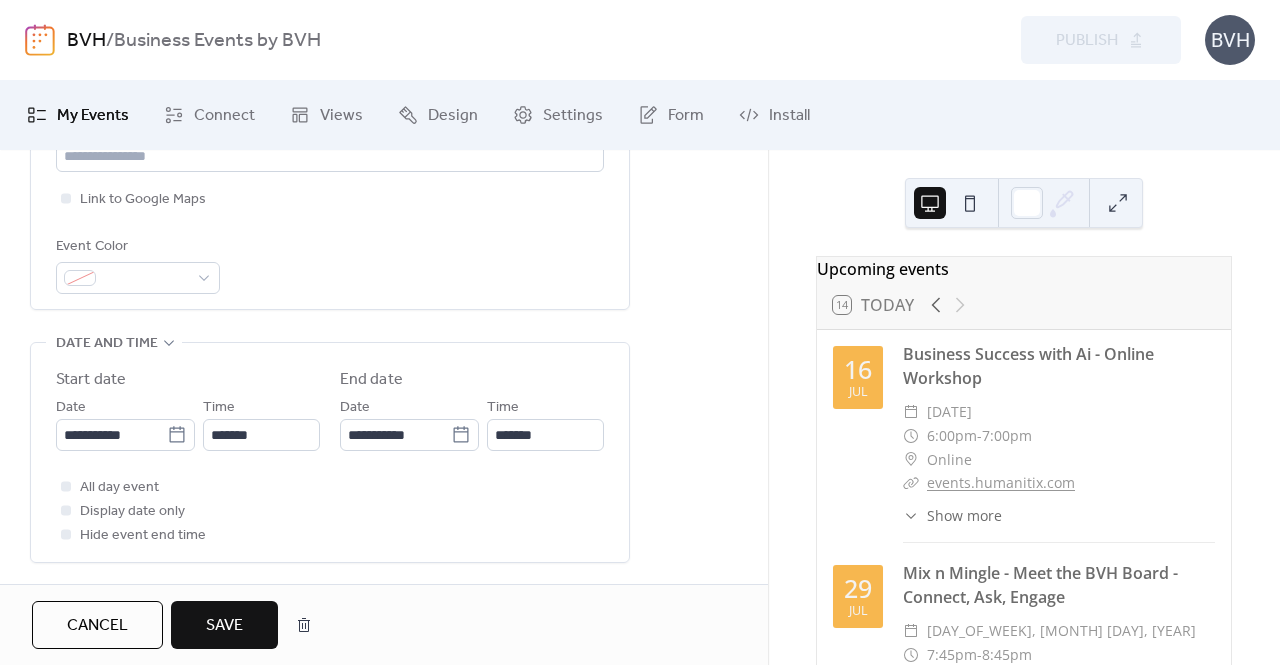 type 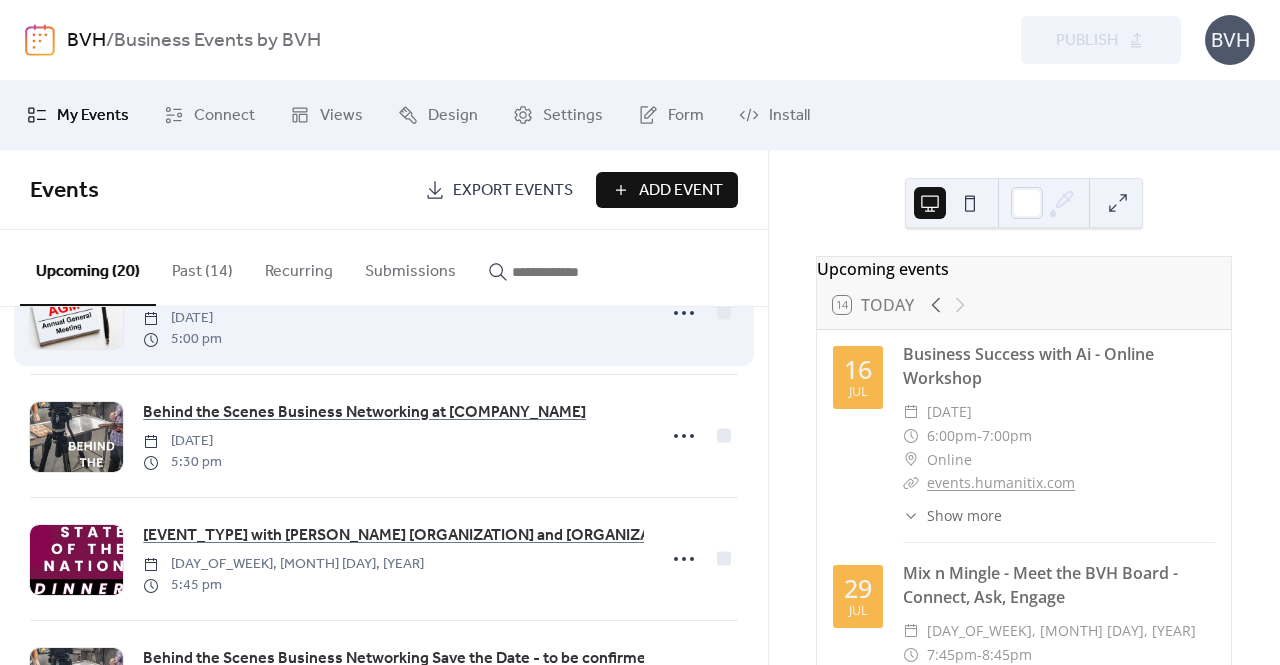 scroll, scrollTop: 900, scrollLeft: 0, axis: vertical 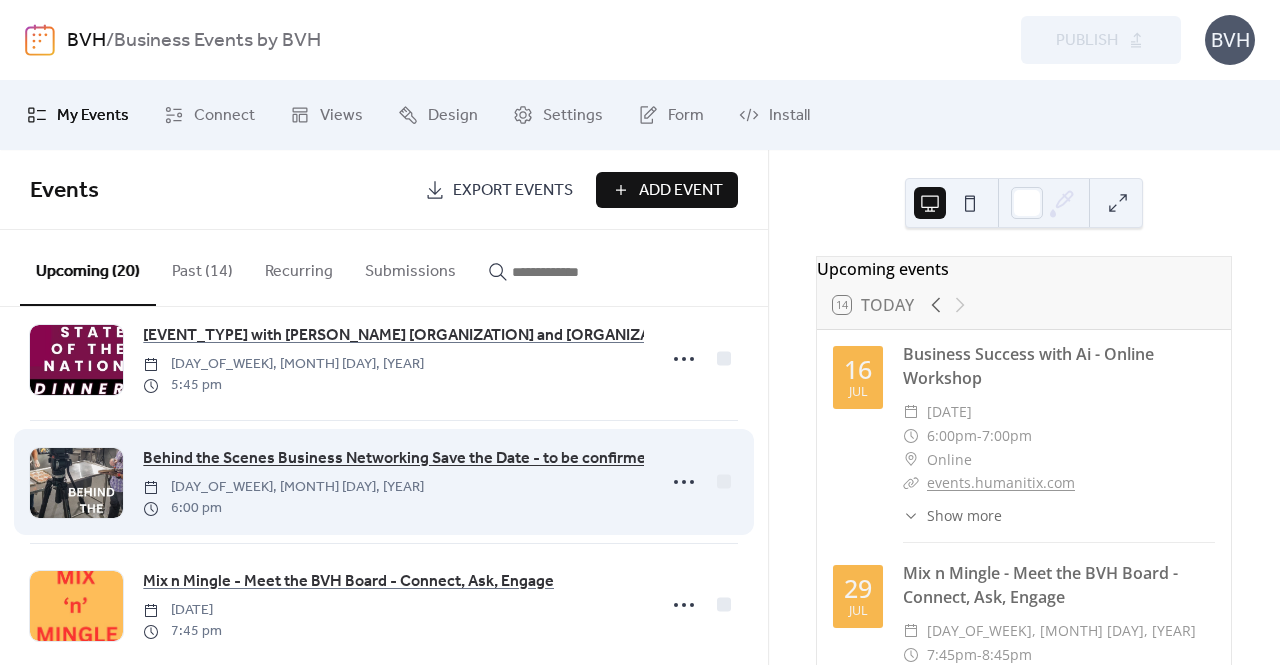 click on "Behind the Scenes Business Networking  Save the Date - to be confirmed" at bounding box center (399, 459) 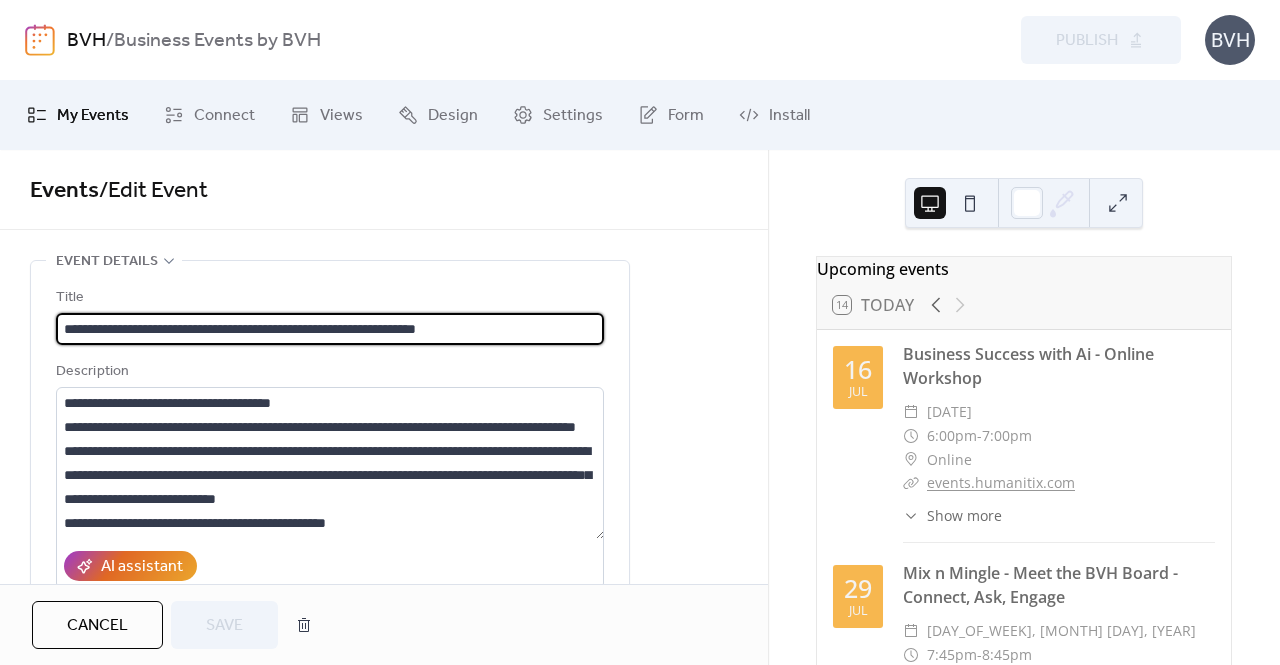 drag, startPoint x: 527, startPoint y: 325, endPoint x: 175, endPoint y: 286, distance: 354.15393 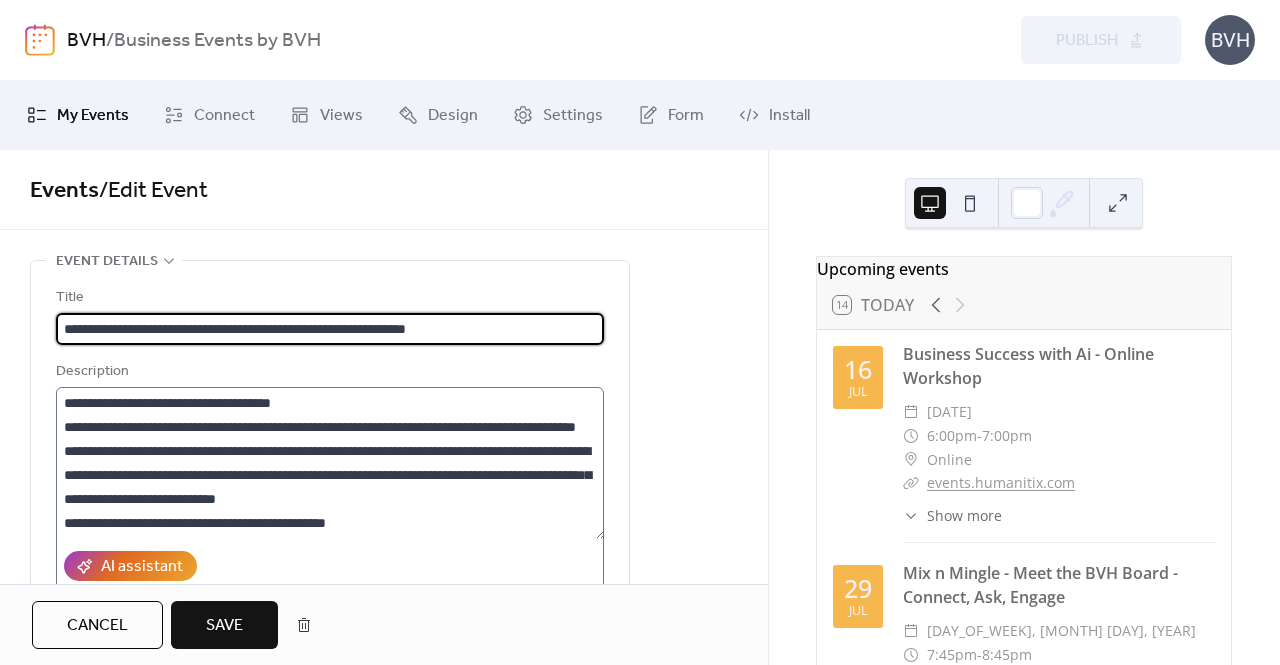 type on "**********" 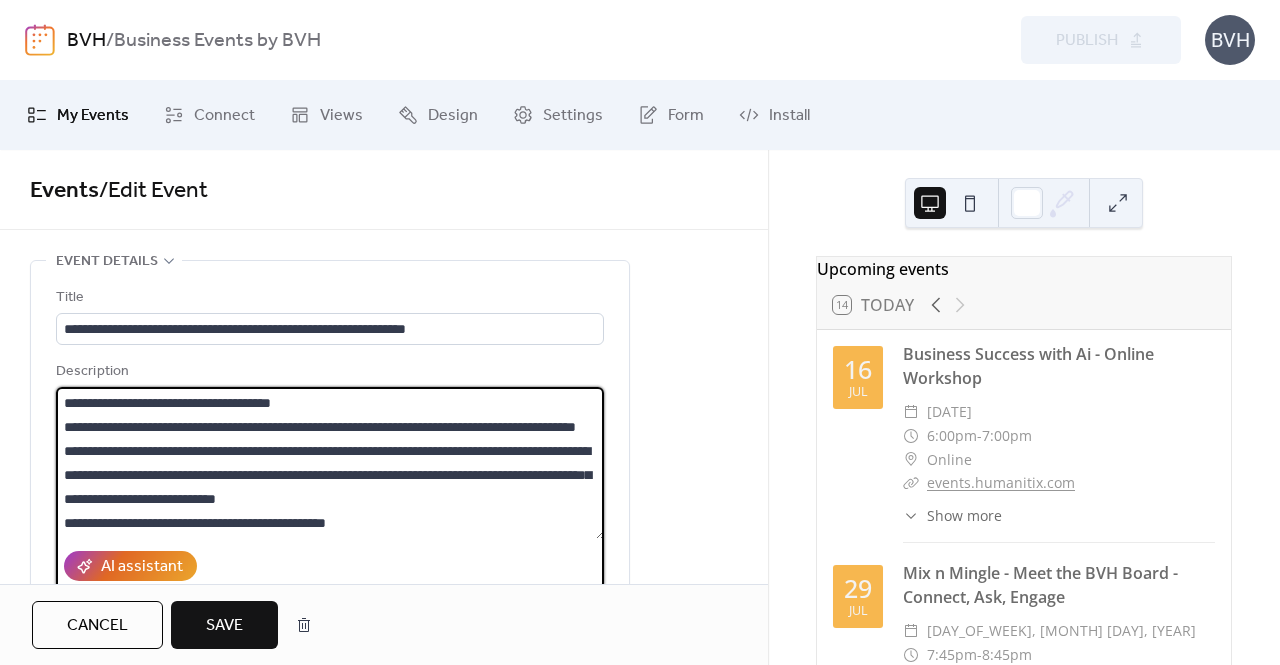 drag, startPoint x: 147, startPoint y: 403, endPoint x: 48, endPoint y: 397, distance: 99.18165 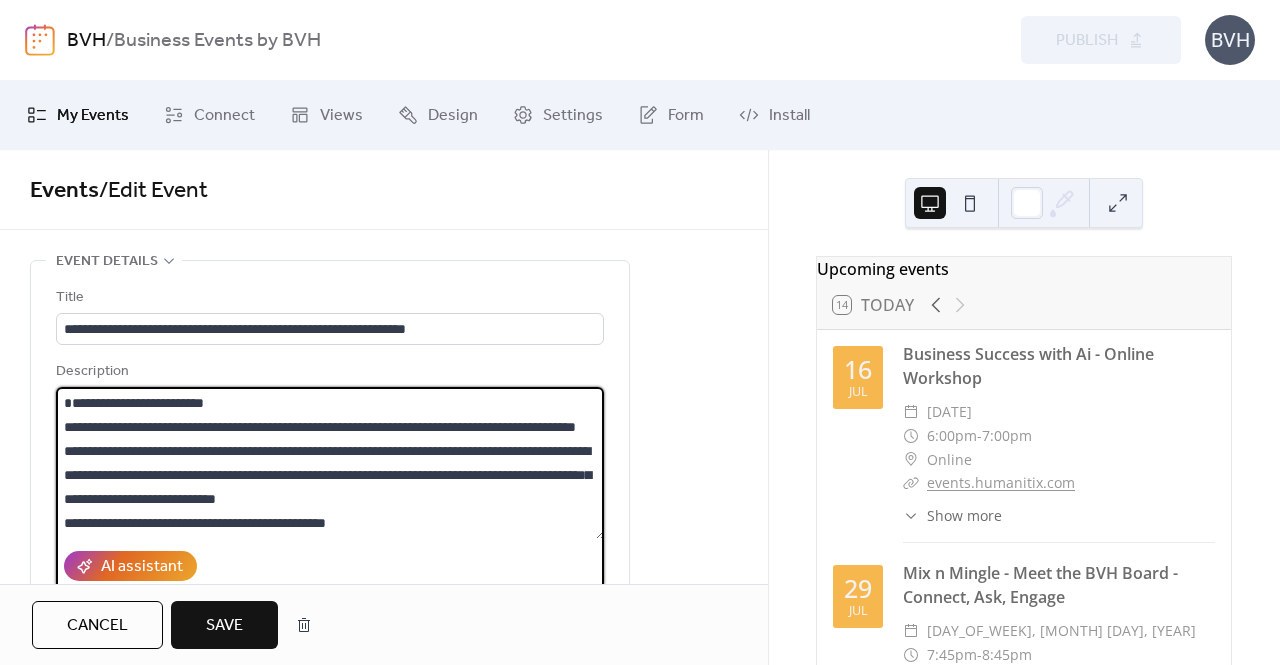 drag, startPoint x: 206, startPoint y: 428, endPoint x: 121, endPoint y: 422, distance: 85.2115 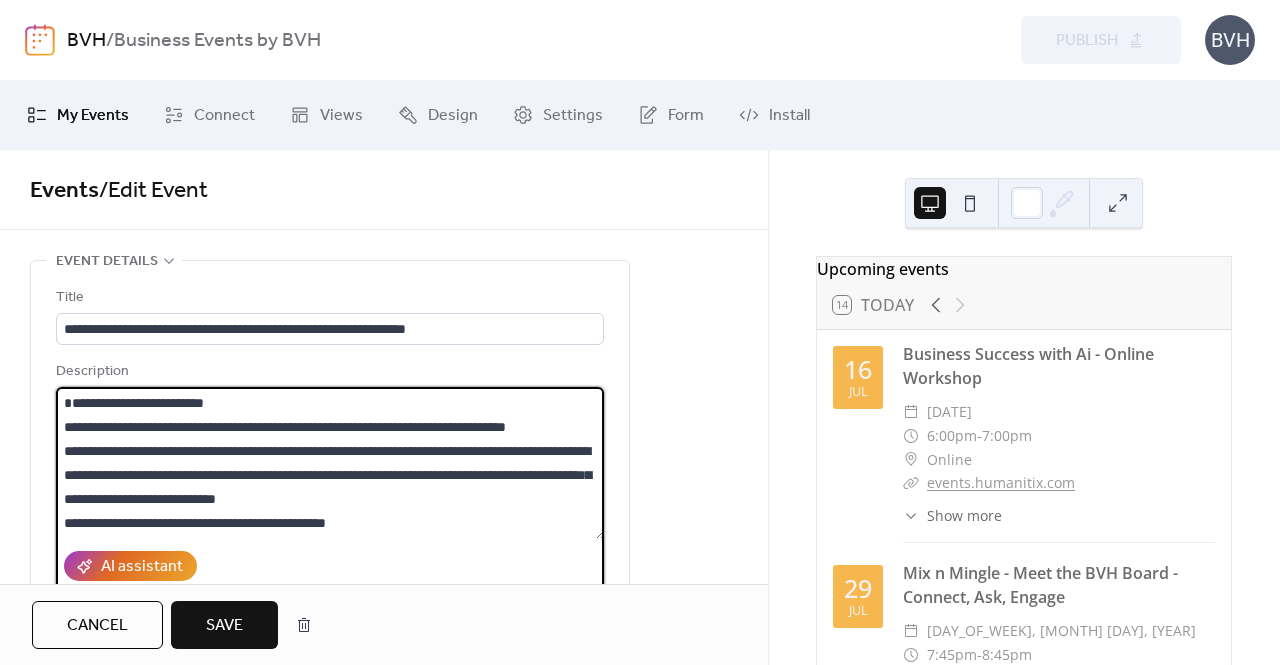 drag, startPoint x: 585, startPoint y: 424, endPoint x: 434, endPoint y: 423, distance: 151.00331 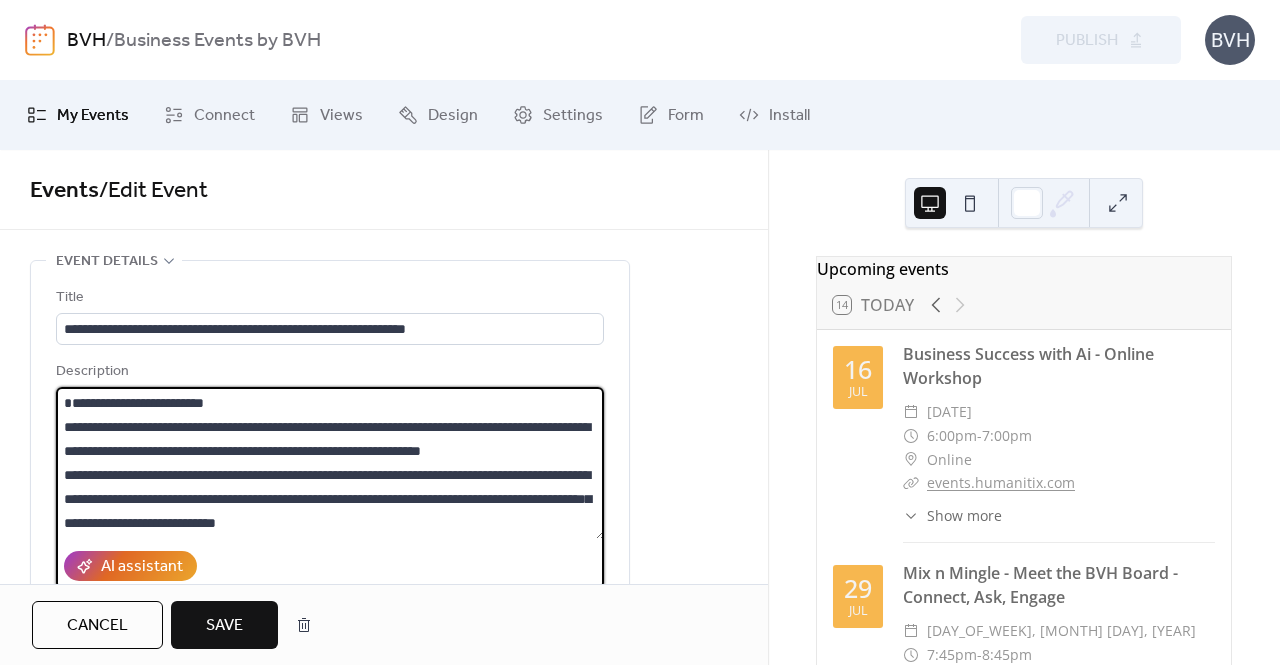 scroll, scrollTop: 48, scrollLeft: 0, axis: vertical 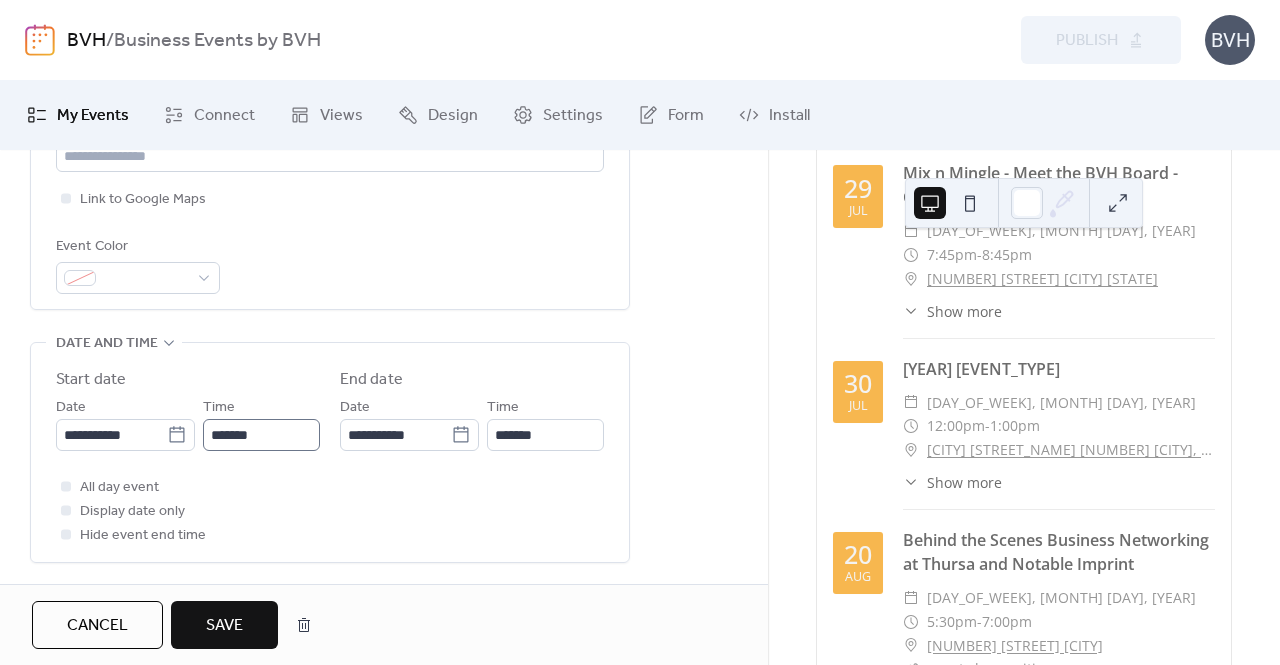 type on "**********" 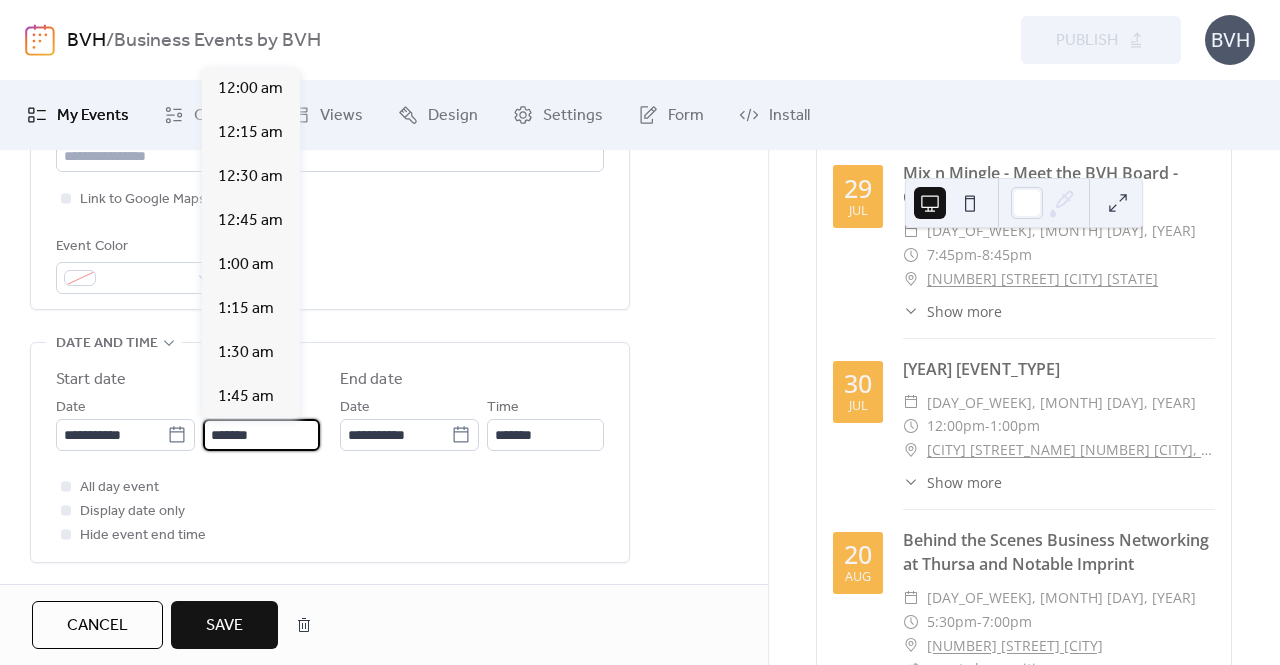click on "*******" at bounding box center (261, 435) 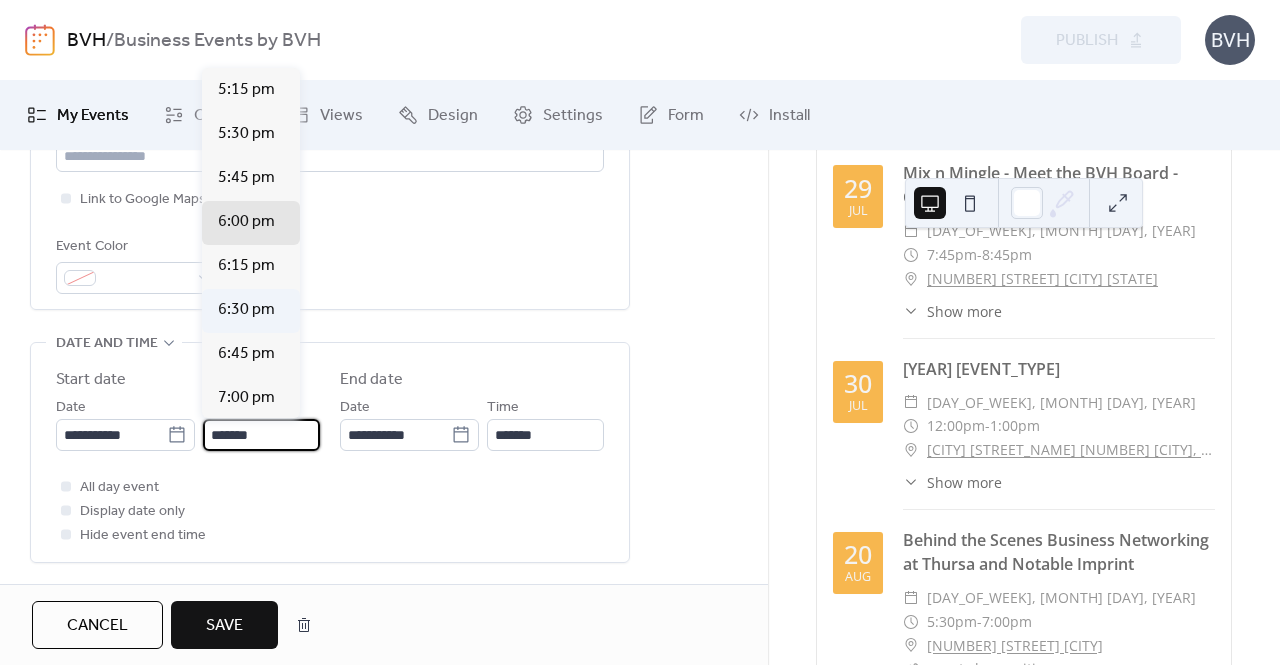 scroll, scrollTop: 2868, scrollLeft: 0, axis: vertical 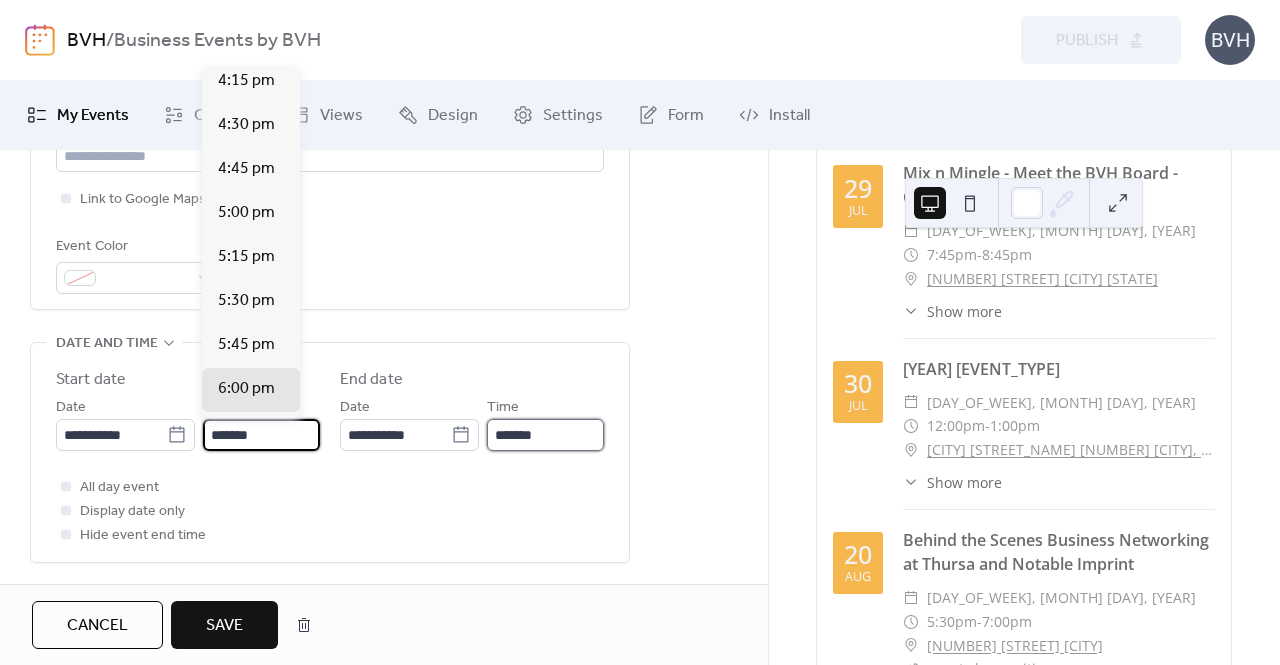 click on "*******" at bounding box center [545, 435] 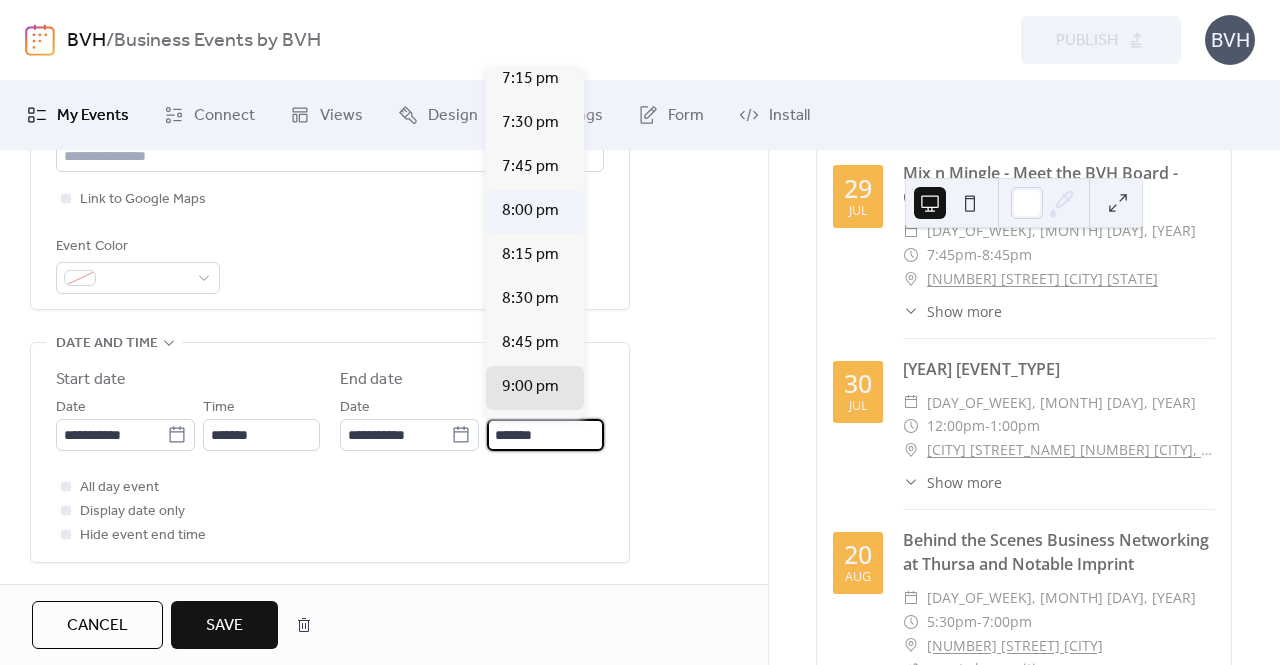 scroll, scrollTop: 184, scrollLeft: 0, axis: vertical 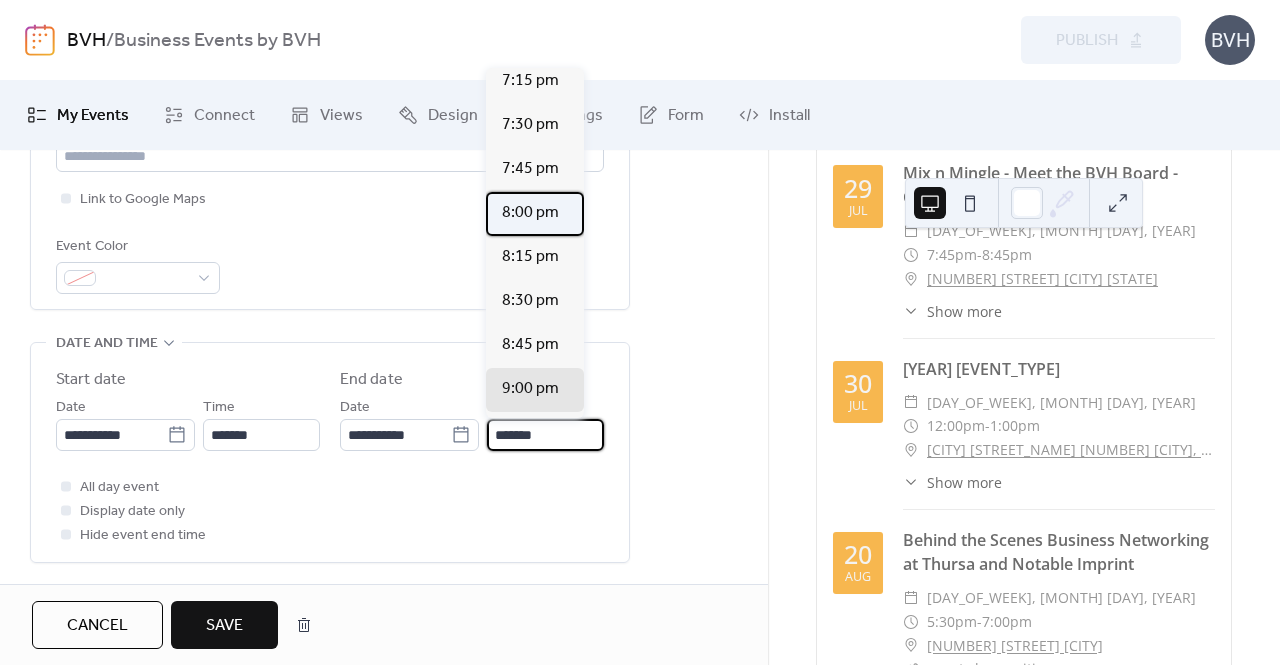 click on "8:00 pm" at bounding box center [530, 213] 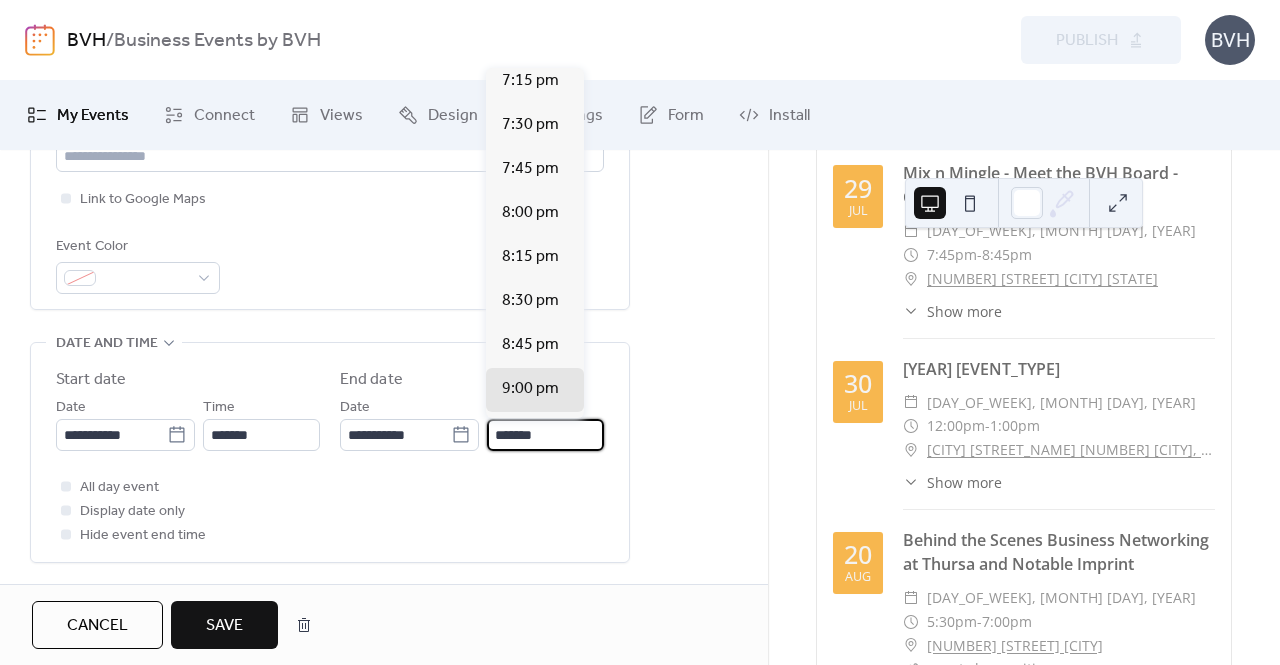type on "*******" 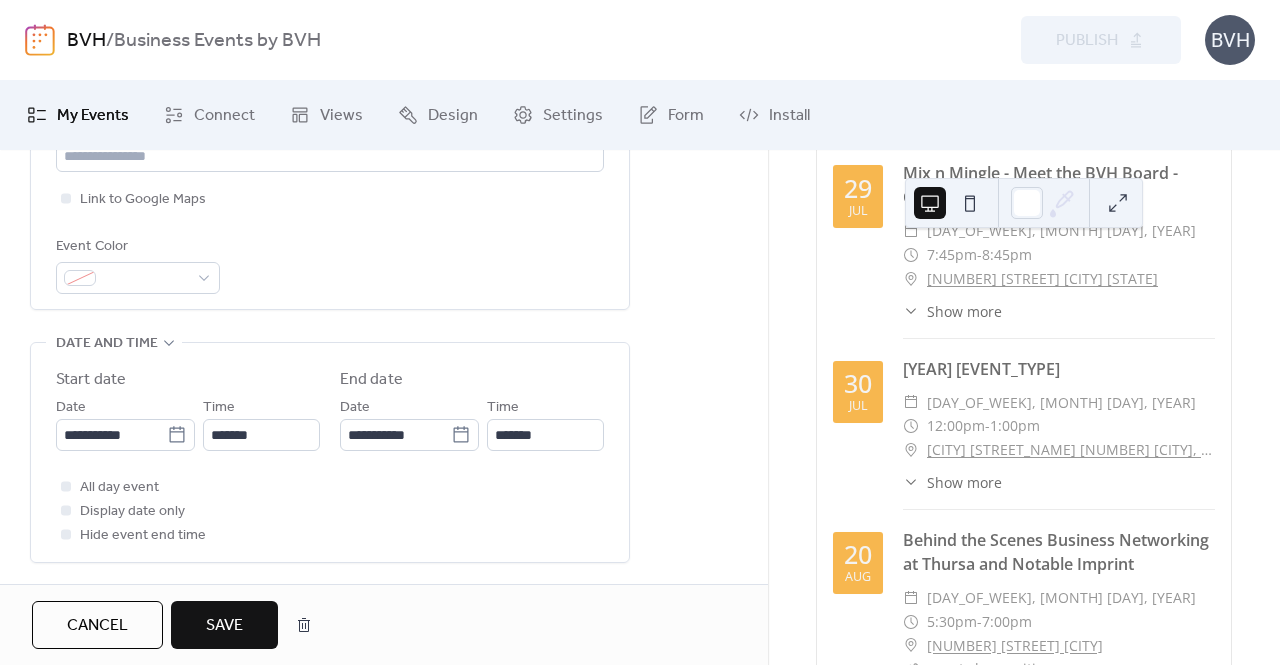 scroll, scrollTop: 0, scrollLeft: 0, axis: both 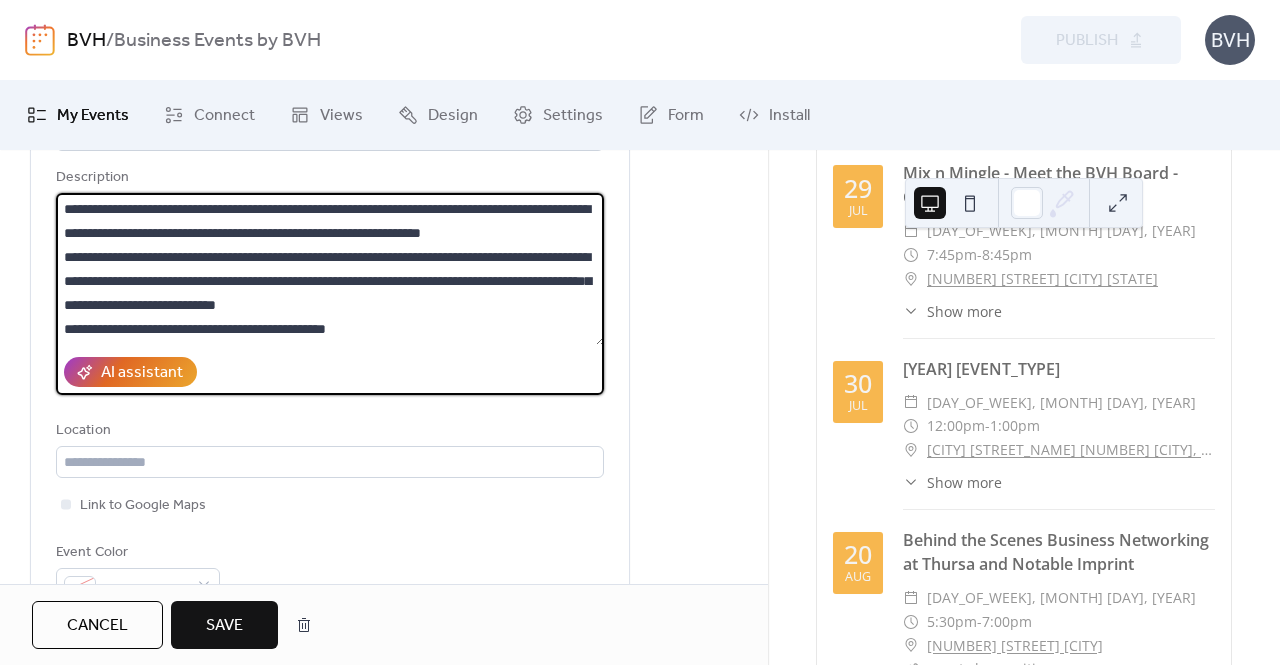 drag, startPoint x: 70, startPoint y: 398, endPoint x: 490, endPoint y: 333, distance: 425 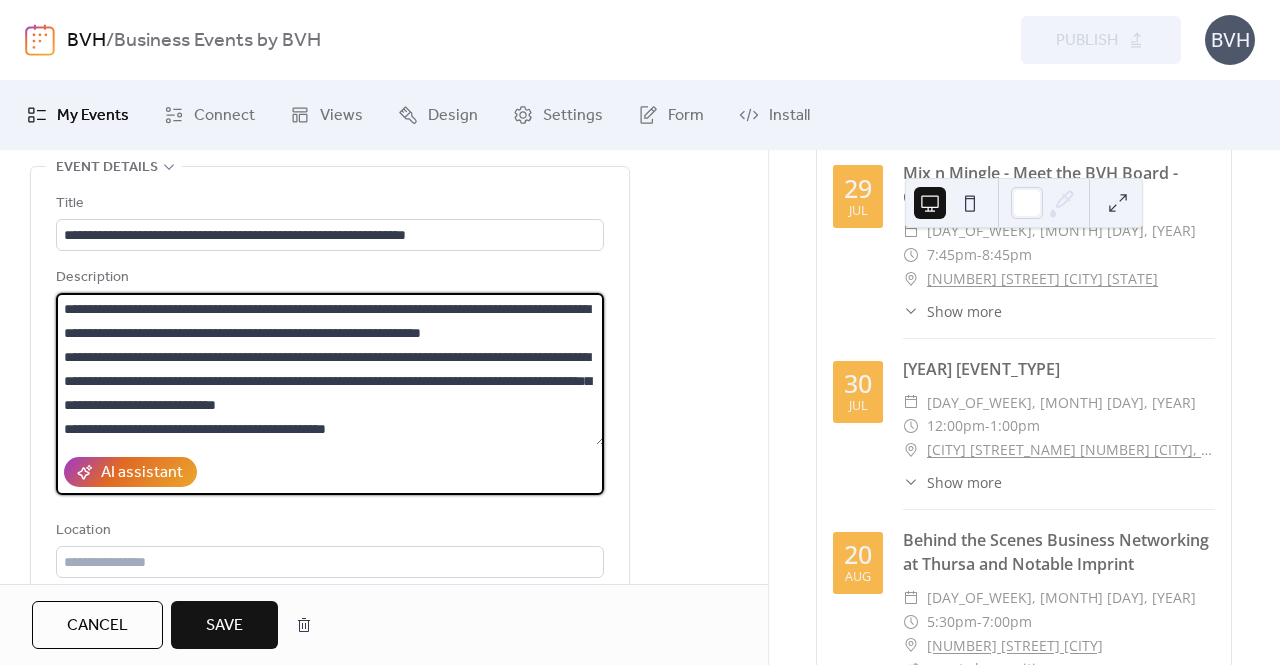 scroll, scrollTop: 294, scrollLeft: 0, axis: vertical 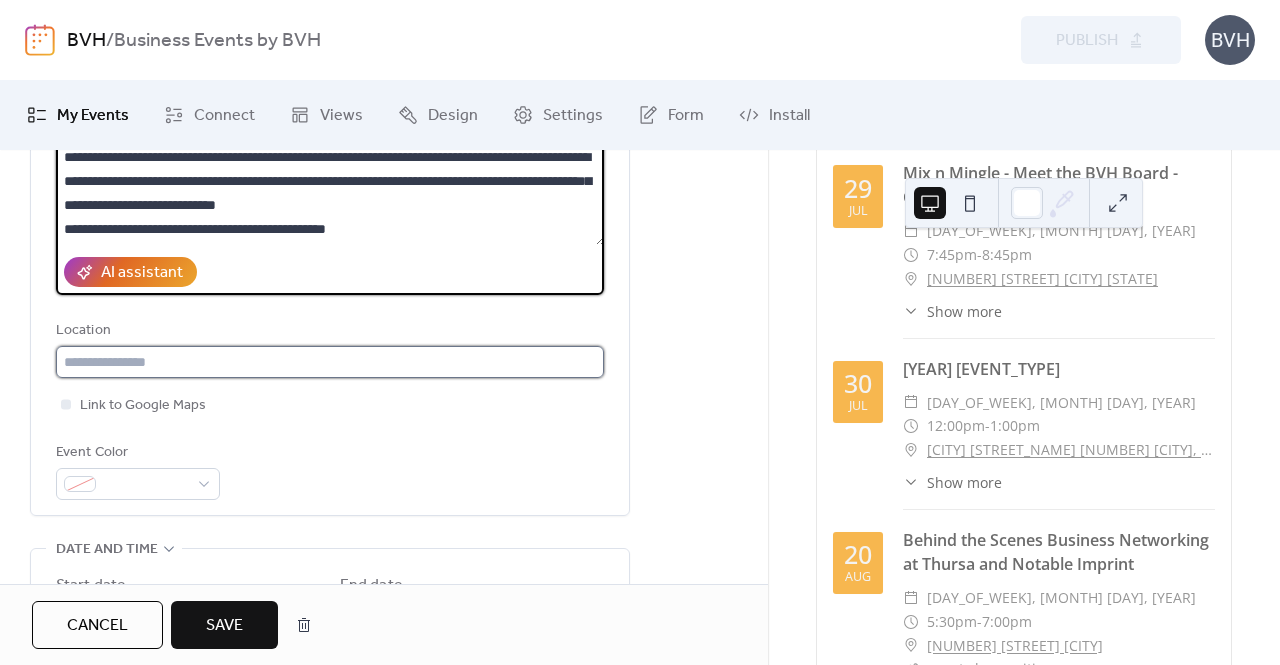 click at bounding box center (330, 362) 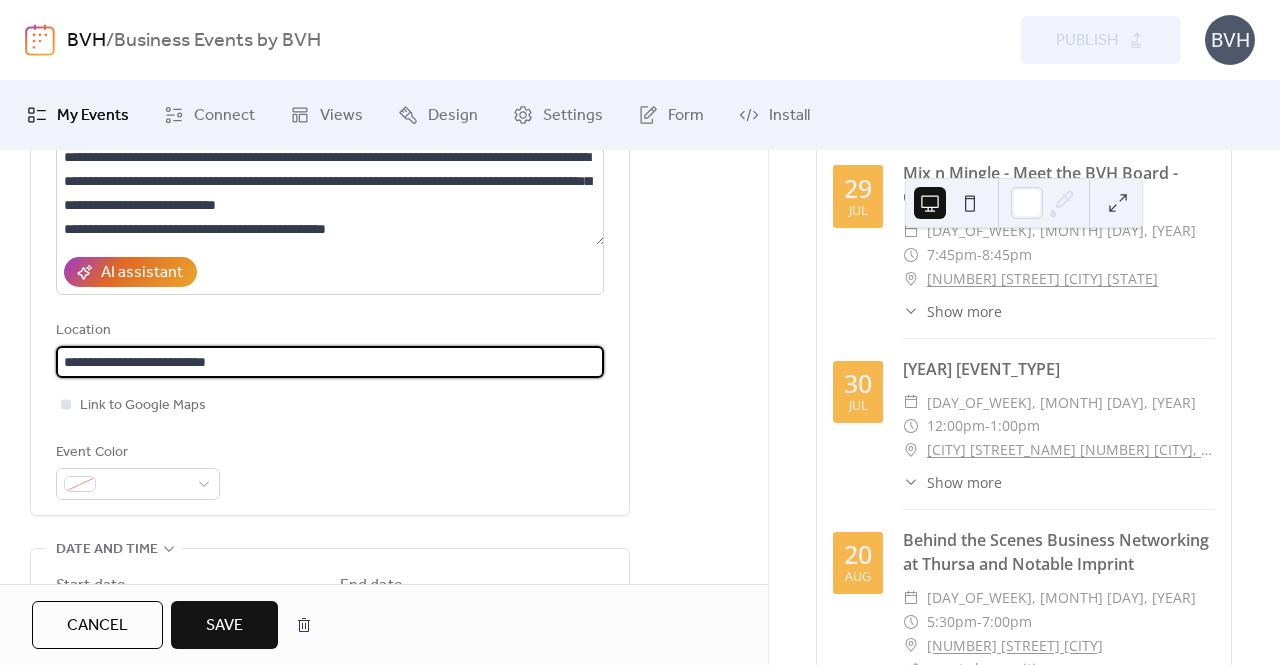 type on "**********" 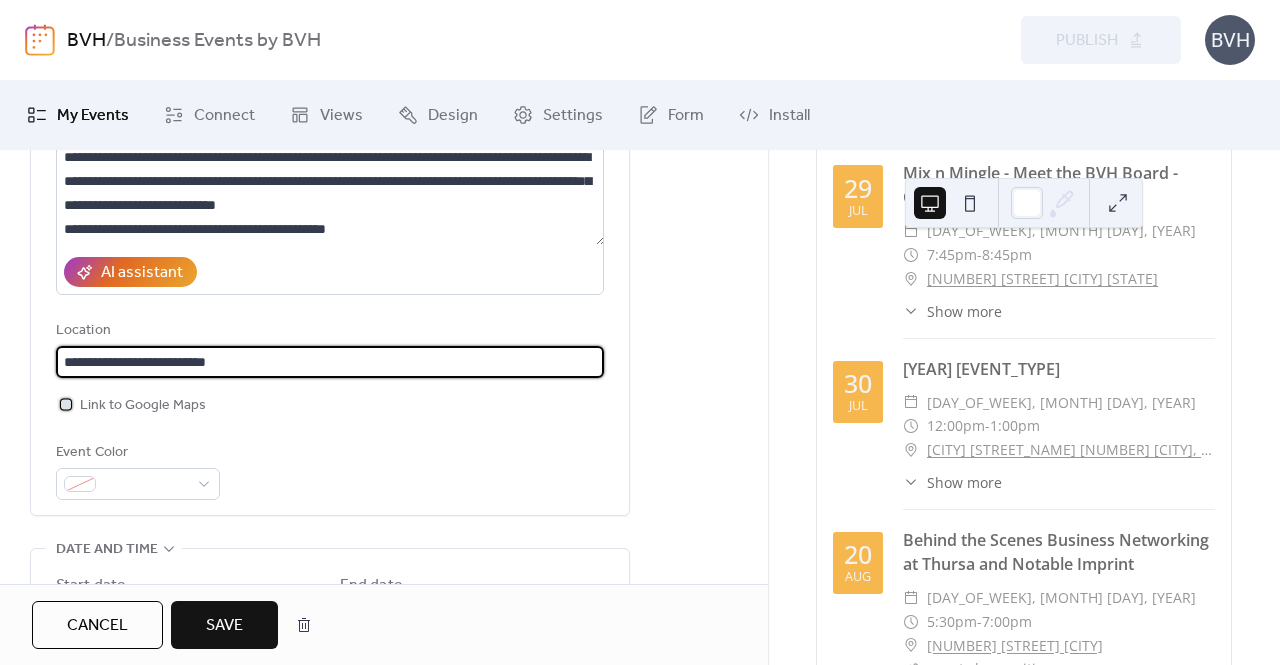 click at bounding box center (66, 404) 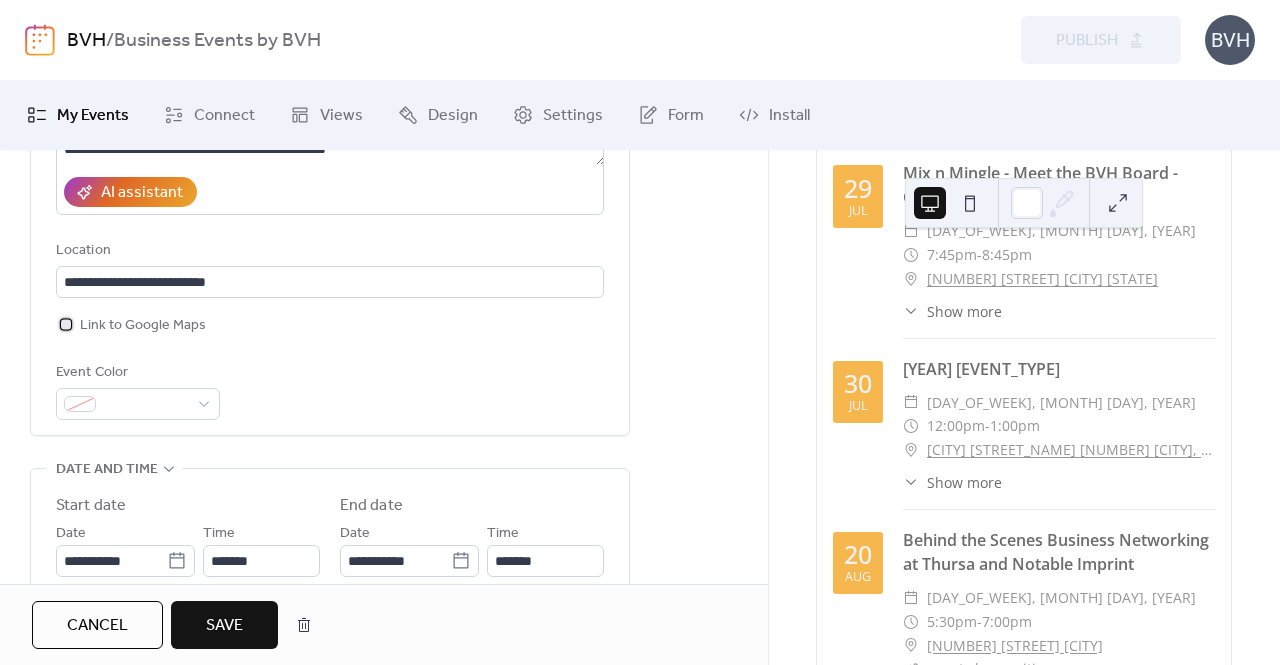 scroll, scrollTop: 494, scrollLeft: 0, axis: vertical 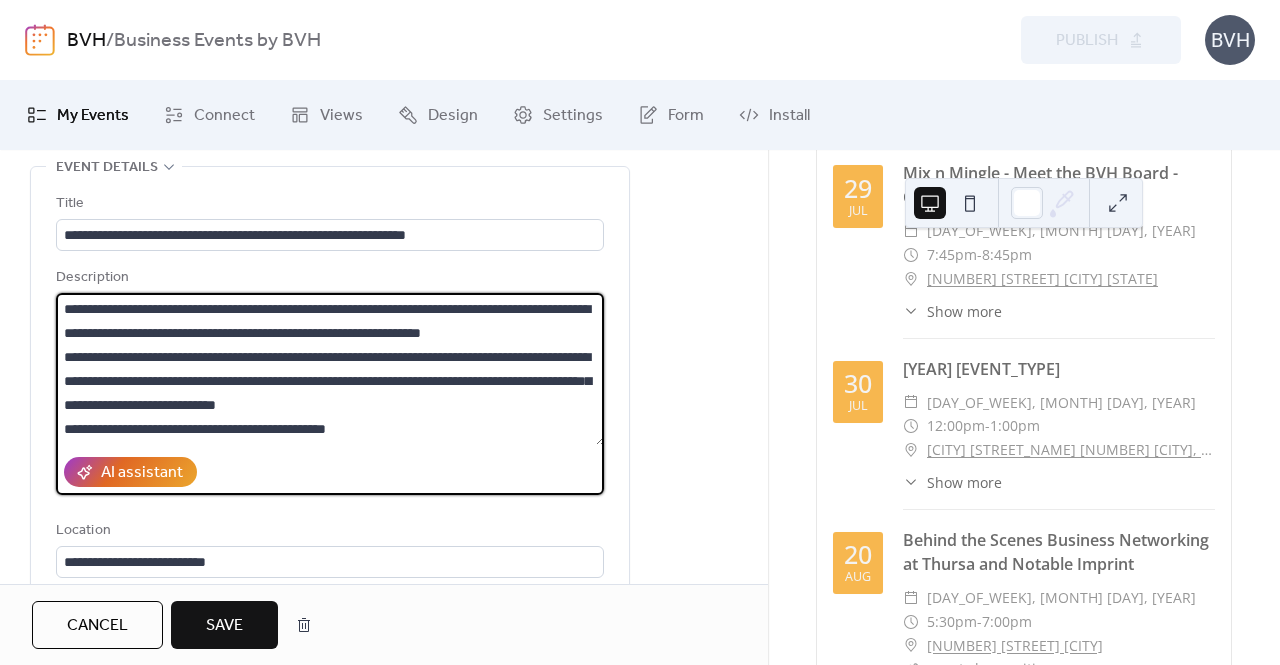 drag, startPoint x: 71, startPoint y: 298, endPoint x: 574, endPoint y: 539, distance: 557.75446 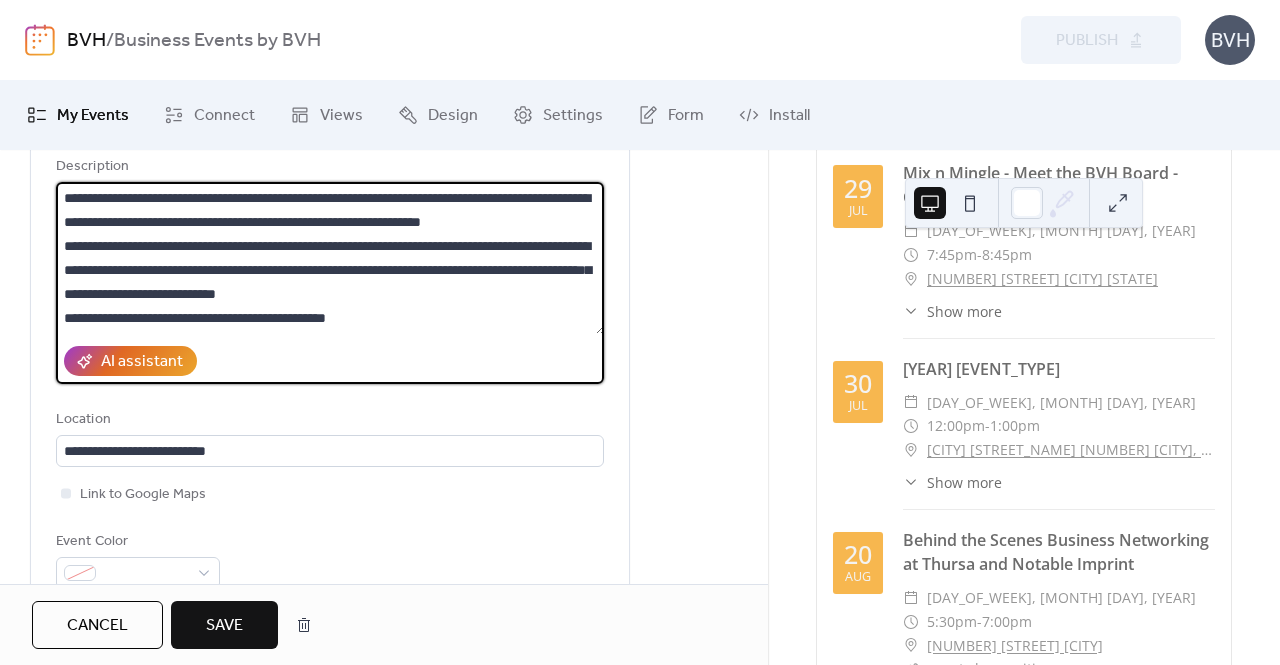 scroll, scrollTop: 394, scrollLeft: 0, axis: vertical 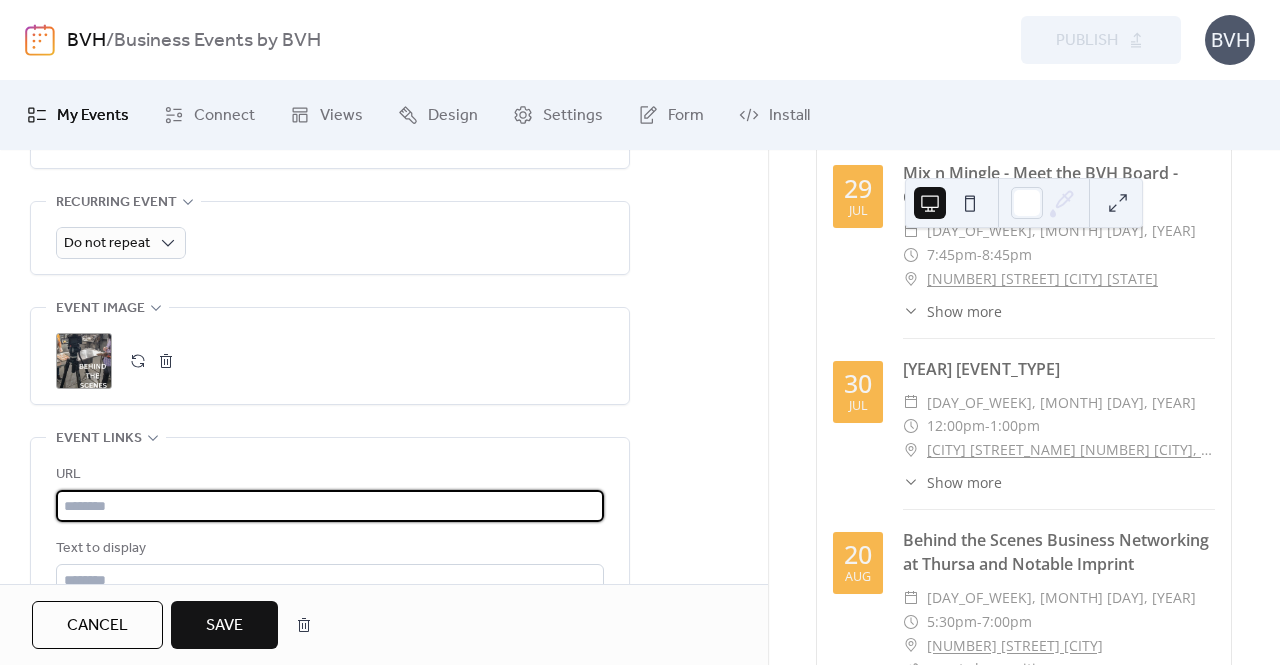 click at bounding box center [330, 506] 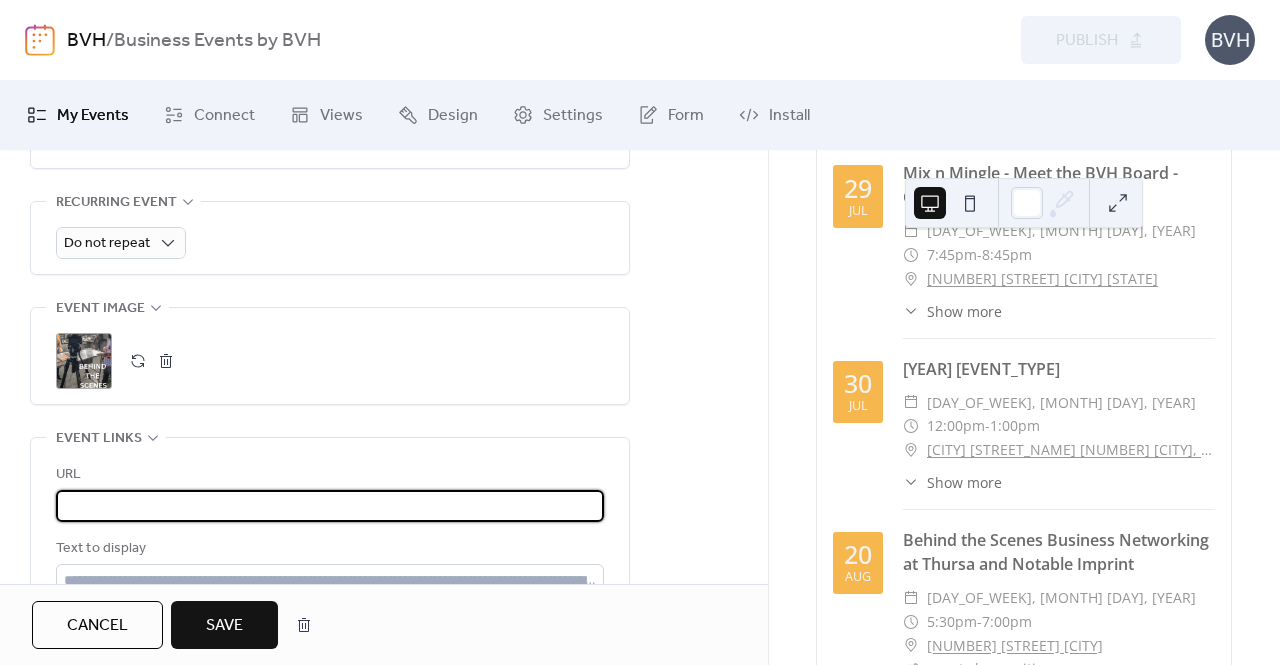scroll, scrollTop: 1, scrollLeft: 1295, axis: both 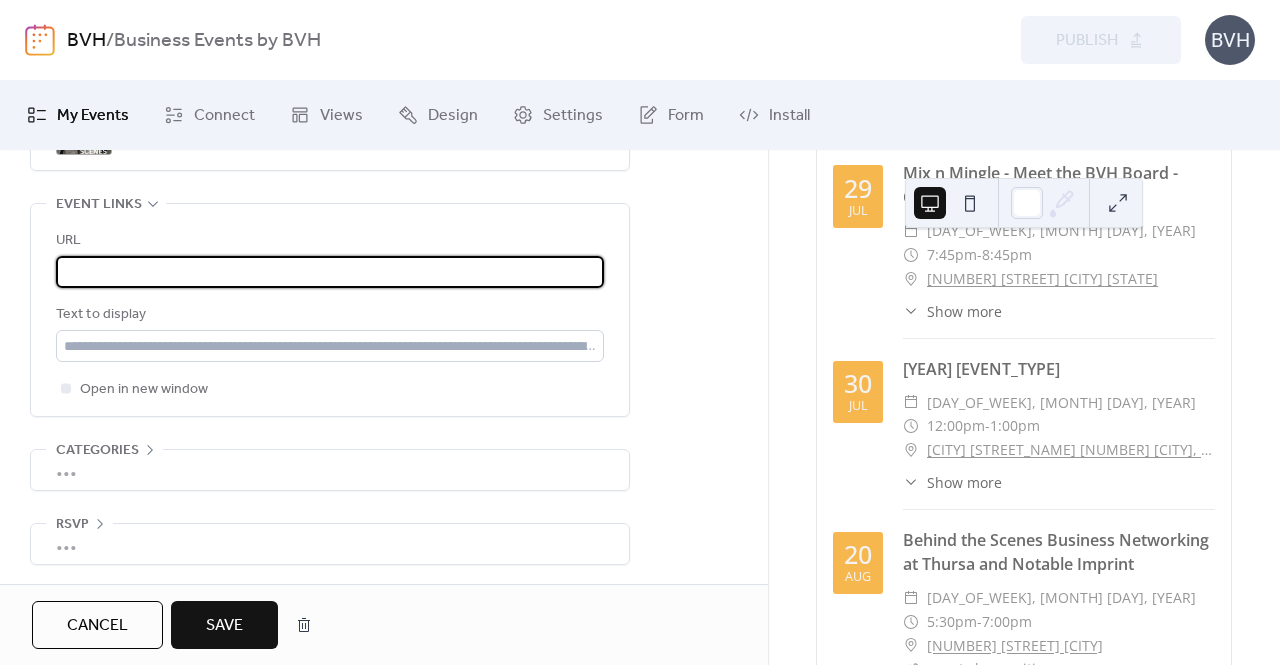type on "**********" 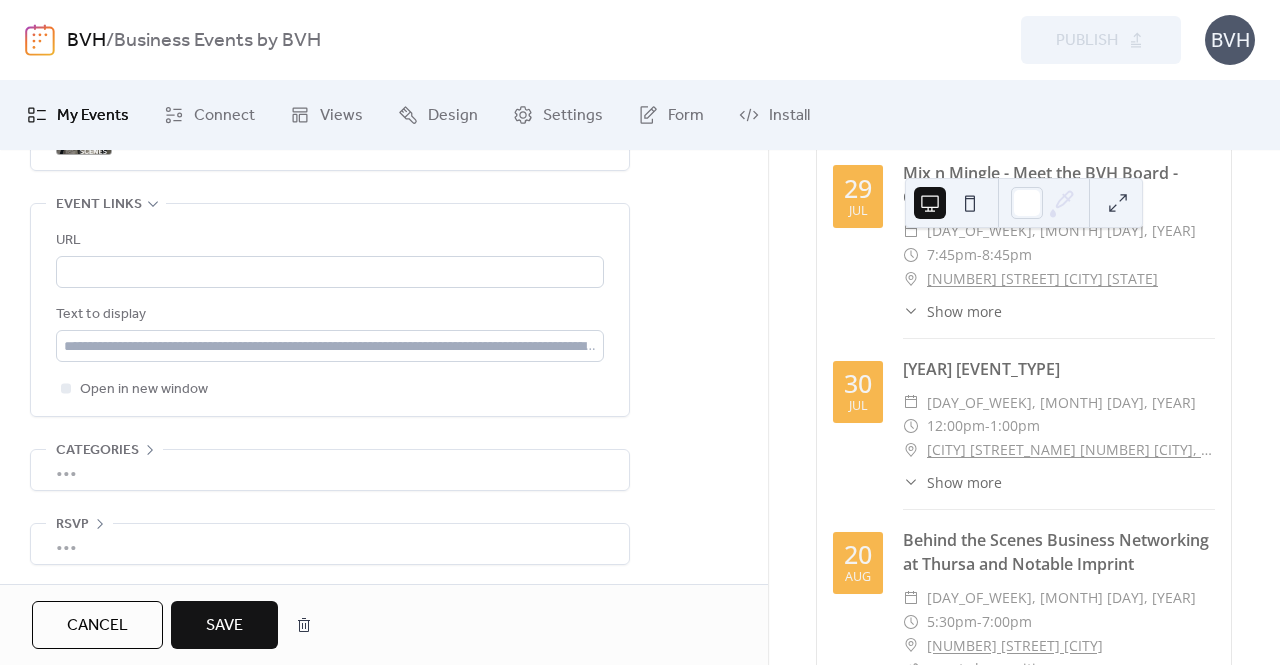 scroll, scrollTop: 0, scrollLeft: 0, axis: both 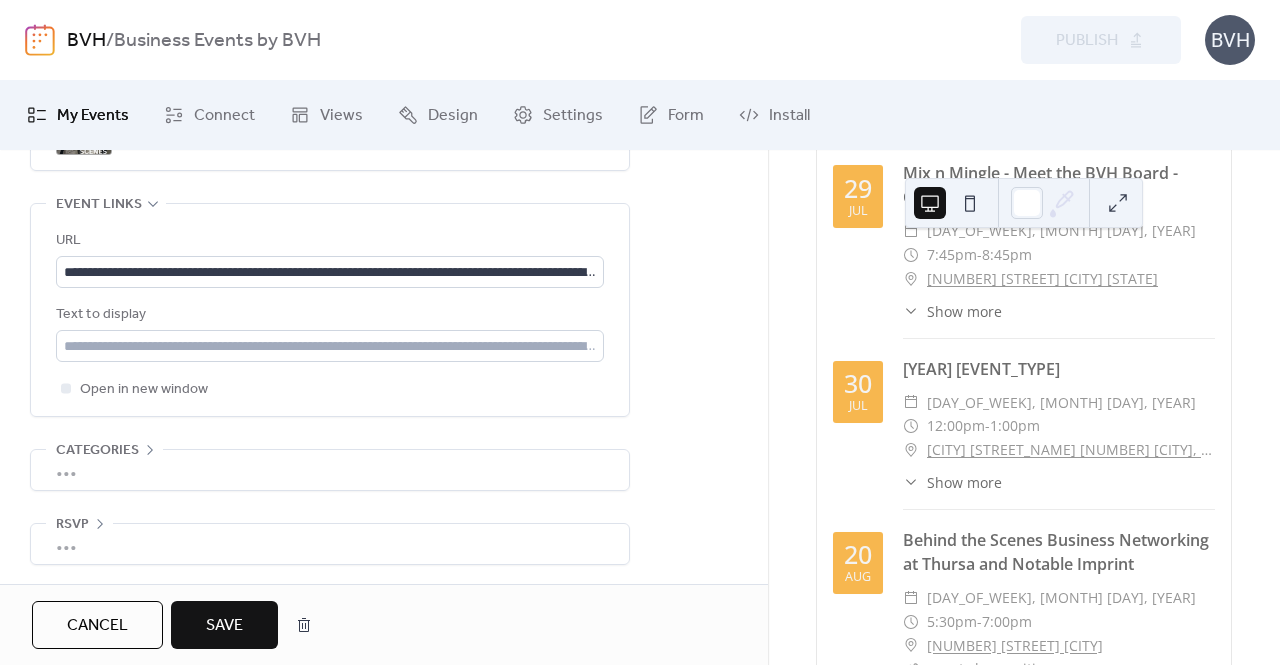 click on "Save" at bounding box center [224, 626] 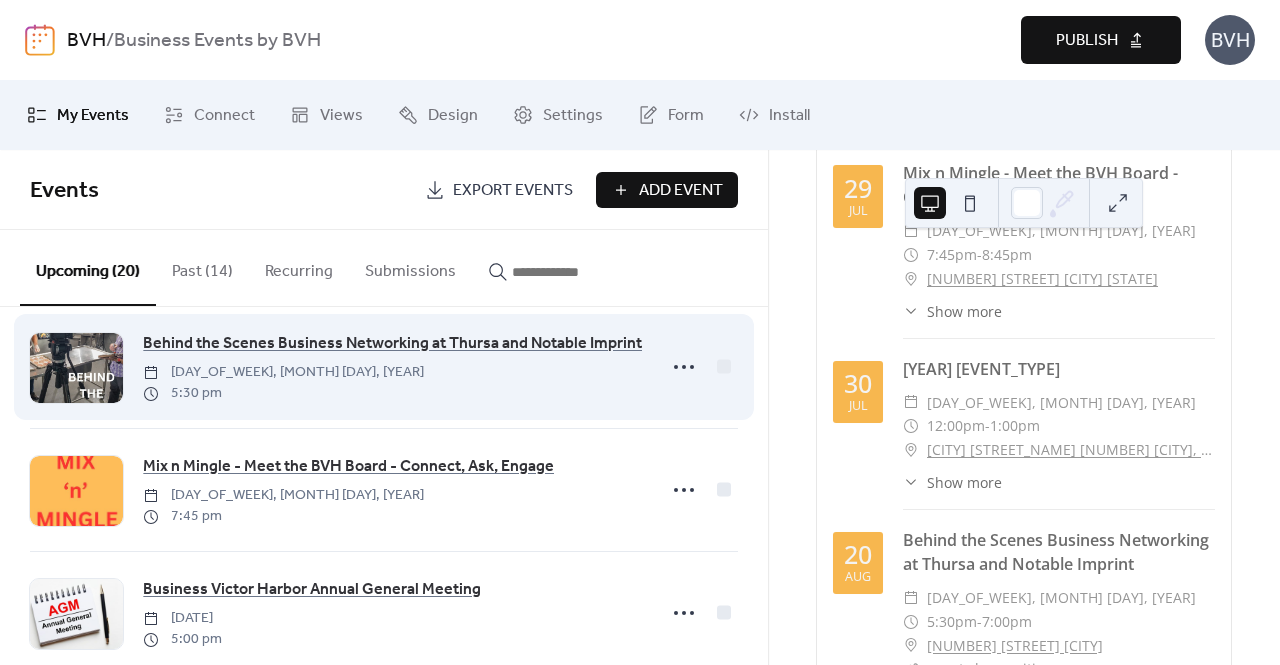 scroll, scrollTop: 500, scrollLeft: 0, axis: vertical 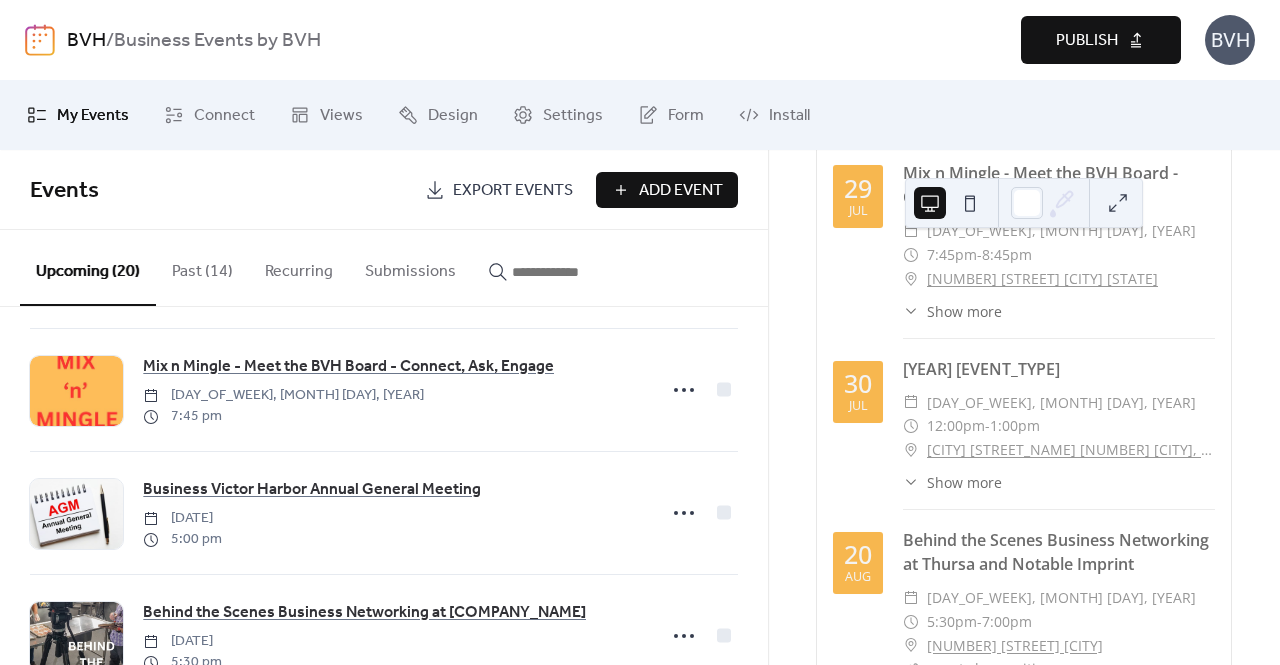 click on "Publish" at bounding box center (1101, 40) 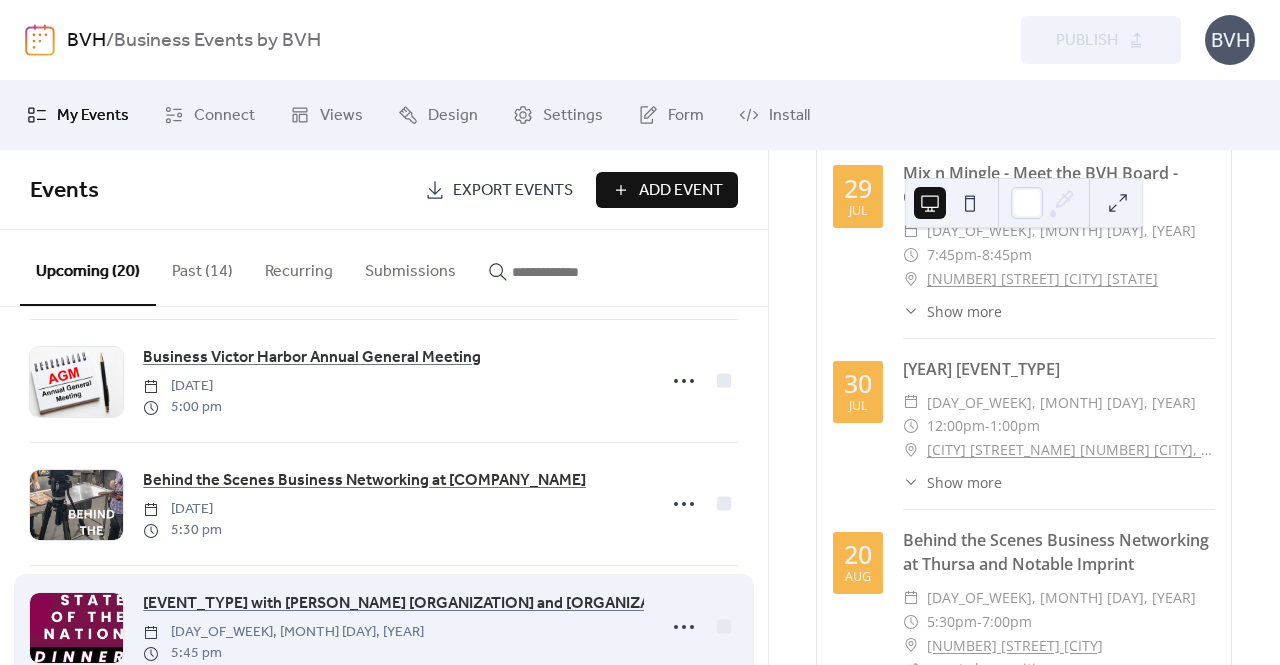 scroll, scrollTop: 800, scrollLeft: 0, axis: vertical 